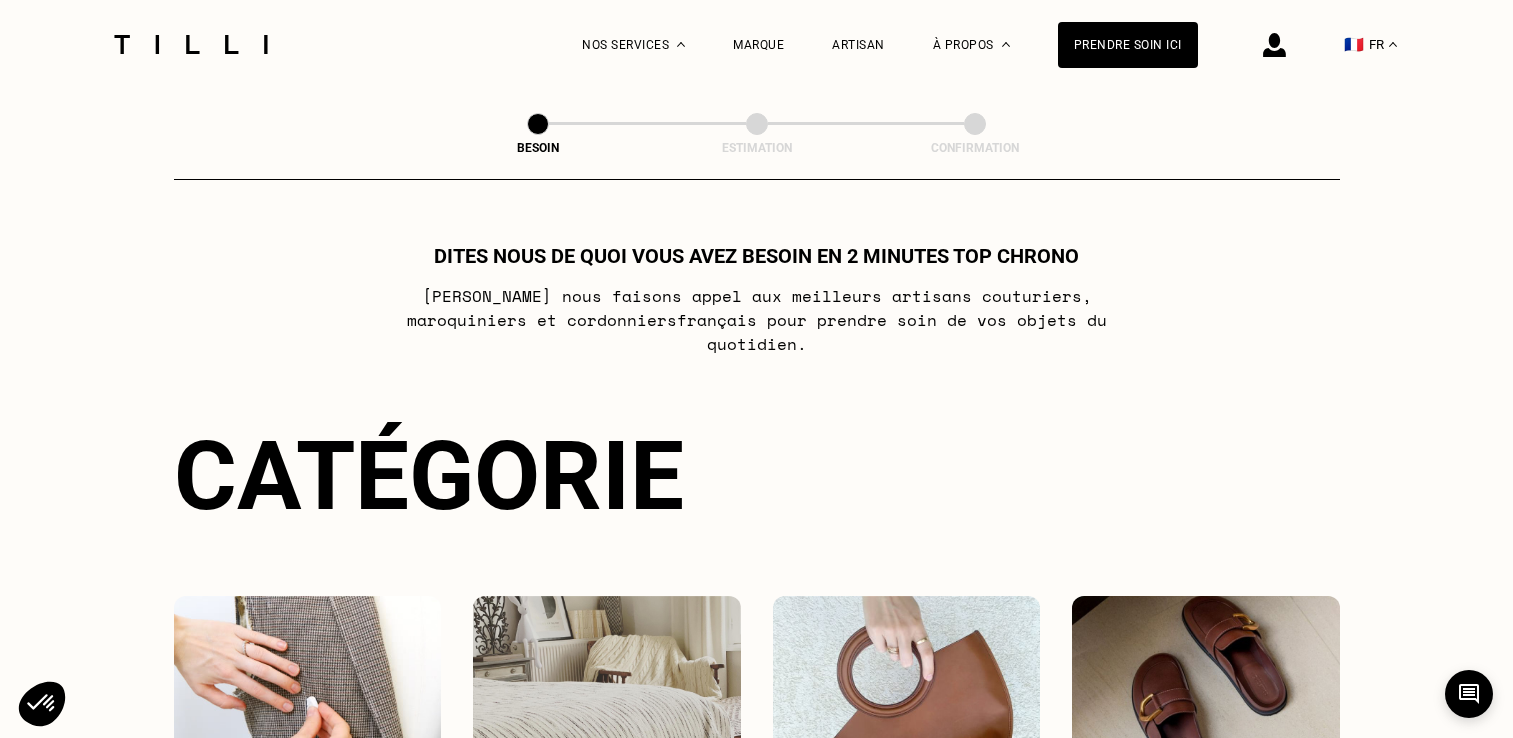 scroll, scrollTop: 0, scrollLeft: 0, axis: both 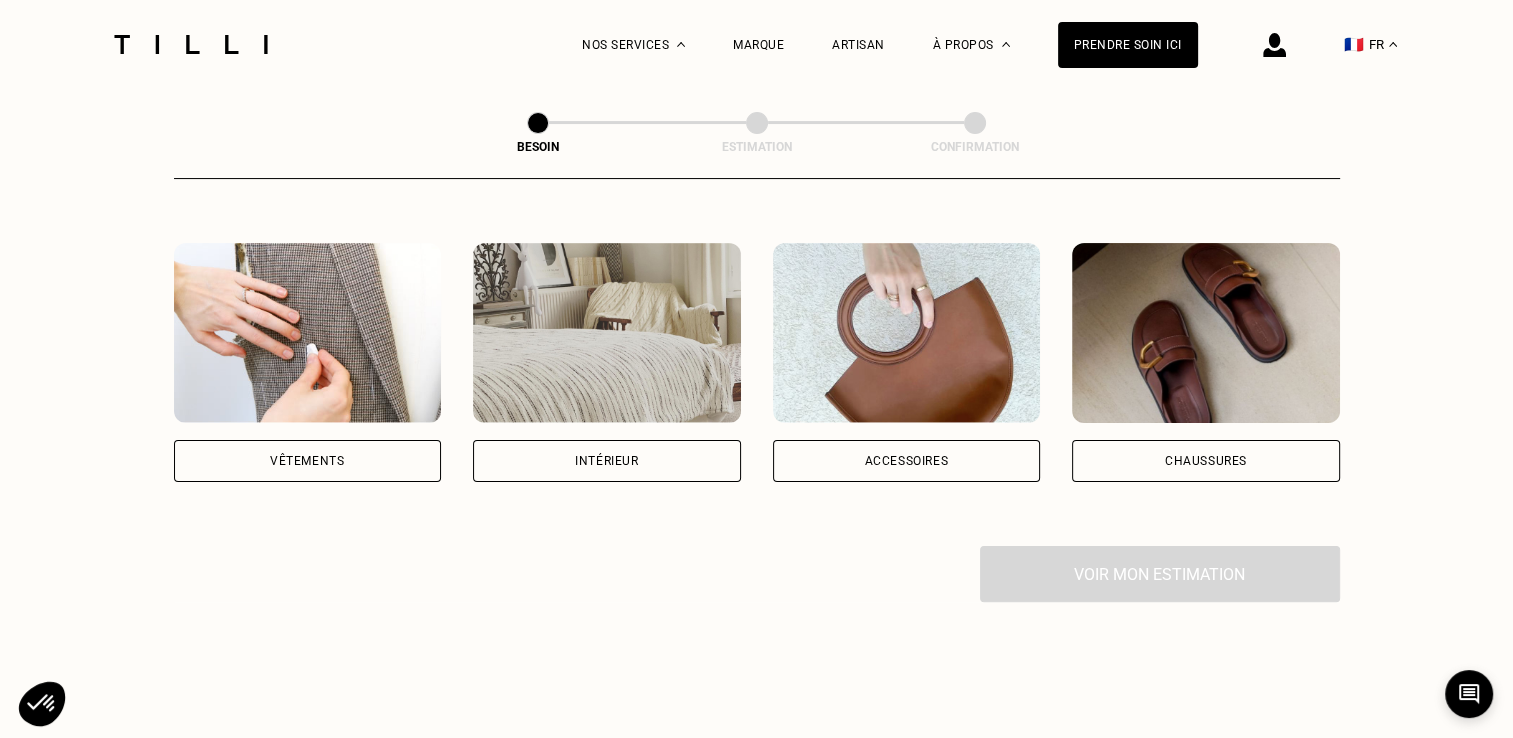 click at bounding box center [1206, 333] 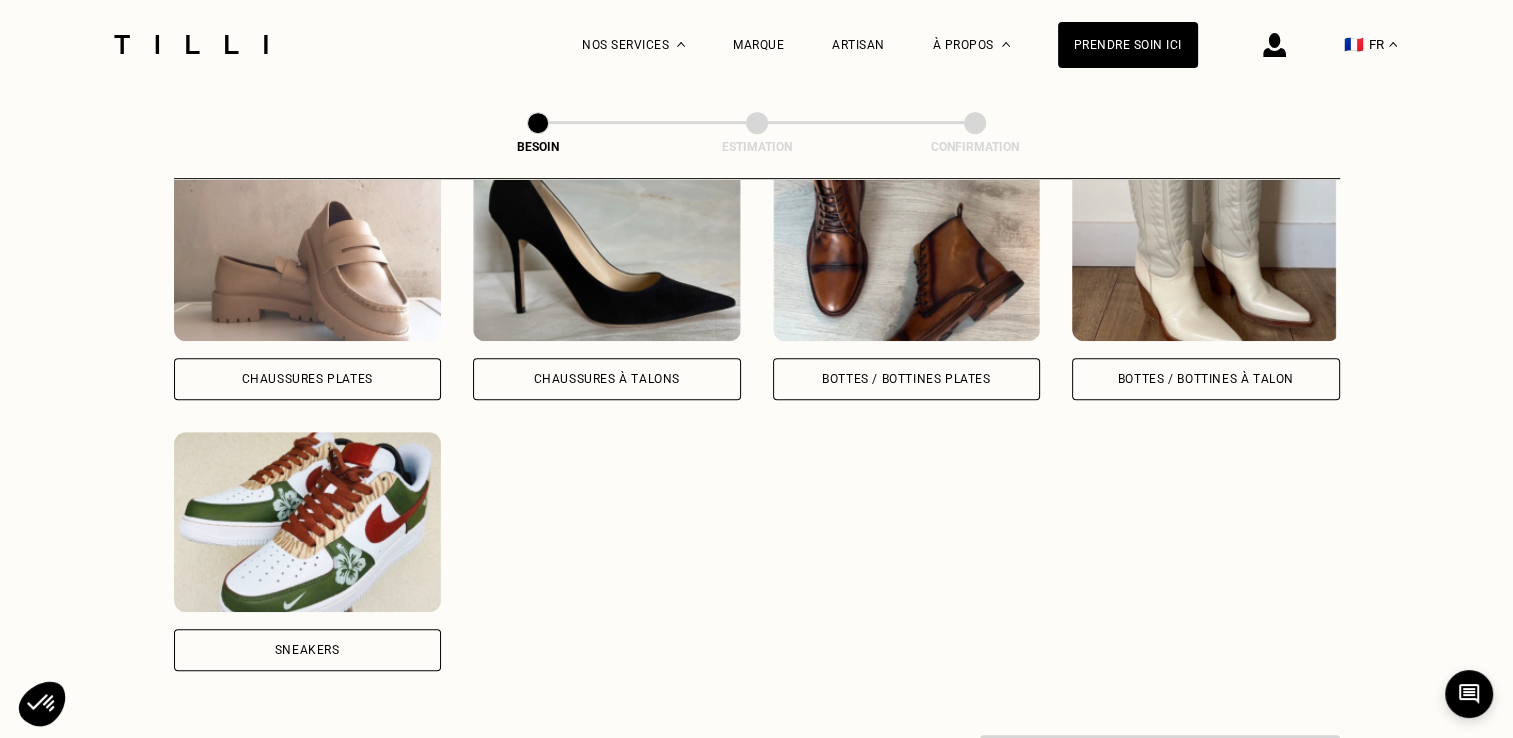 scroll, scrollTop: 992, scrollLeft: 0, axis: vertical 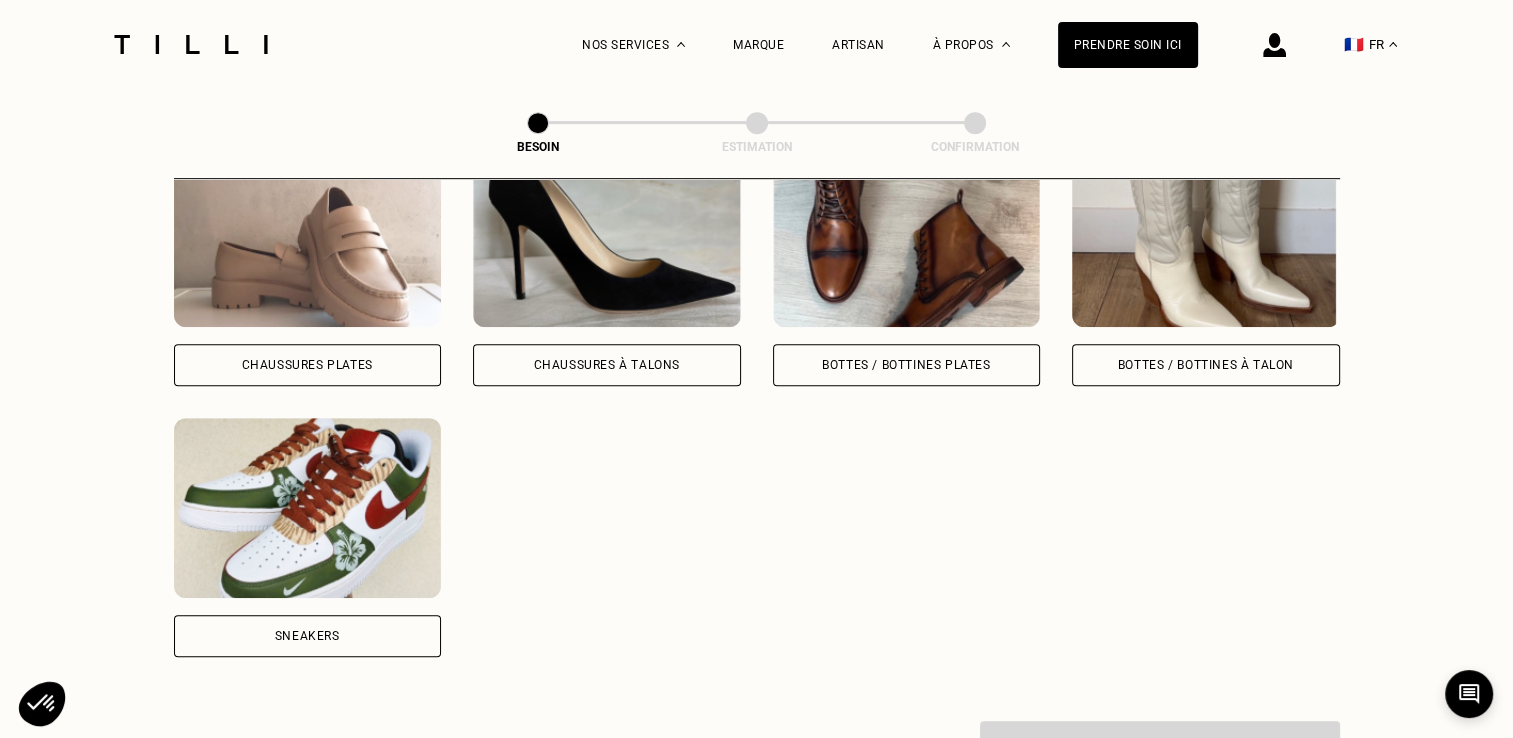 click on "Sneakers" at bounding box center (307, 636) 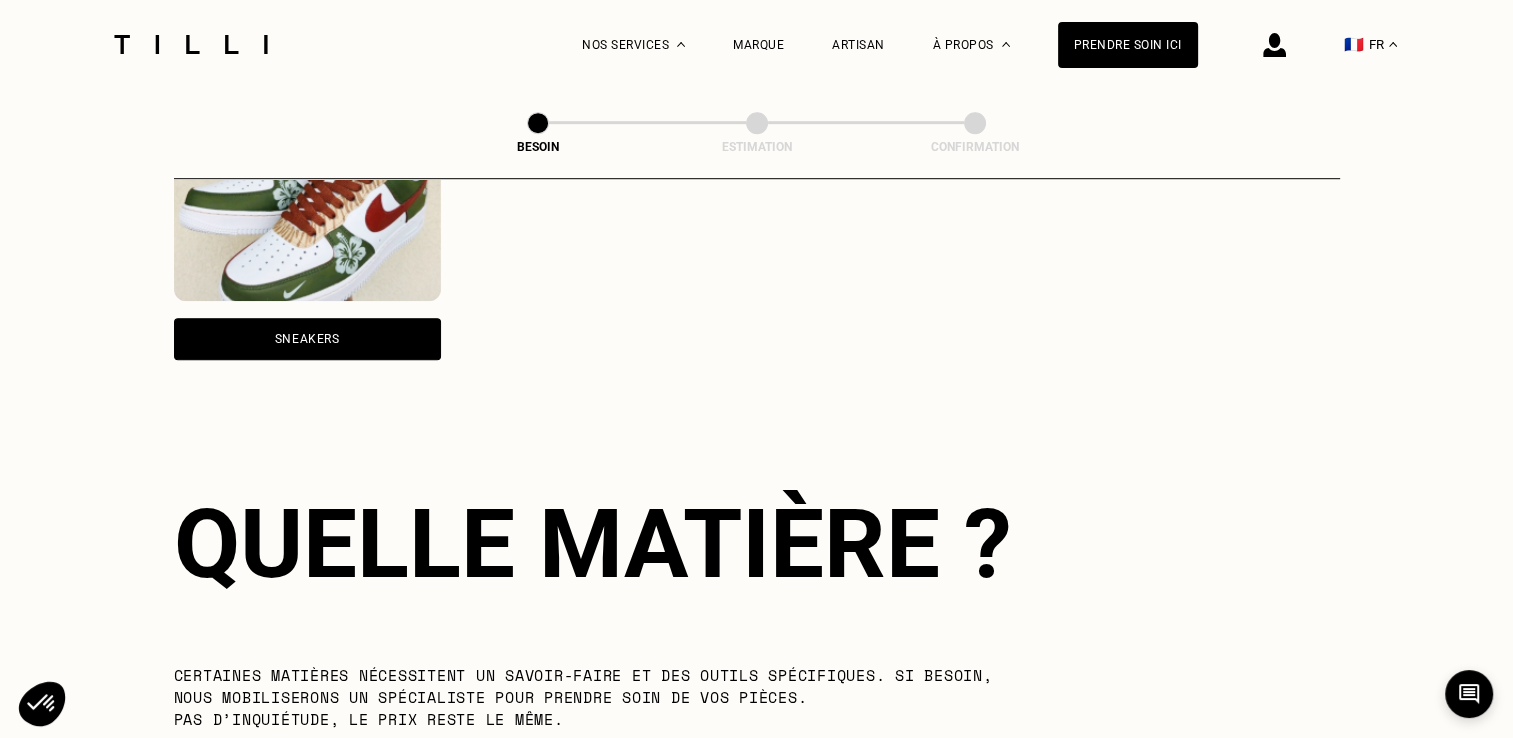 scroll, scrollTop: 1468, scrollLeft: 0, axis: vertical 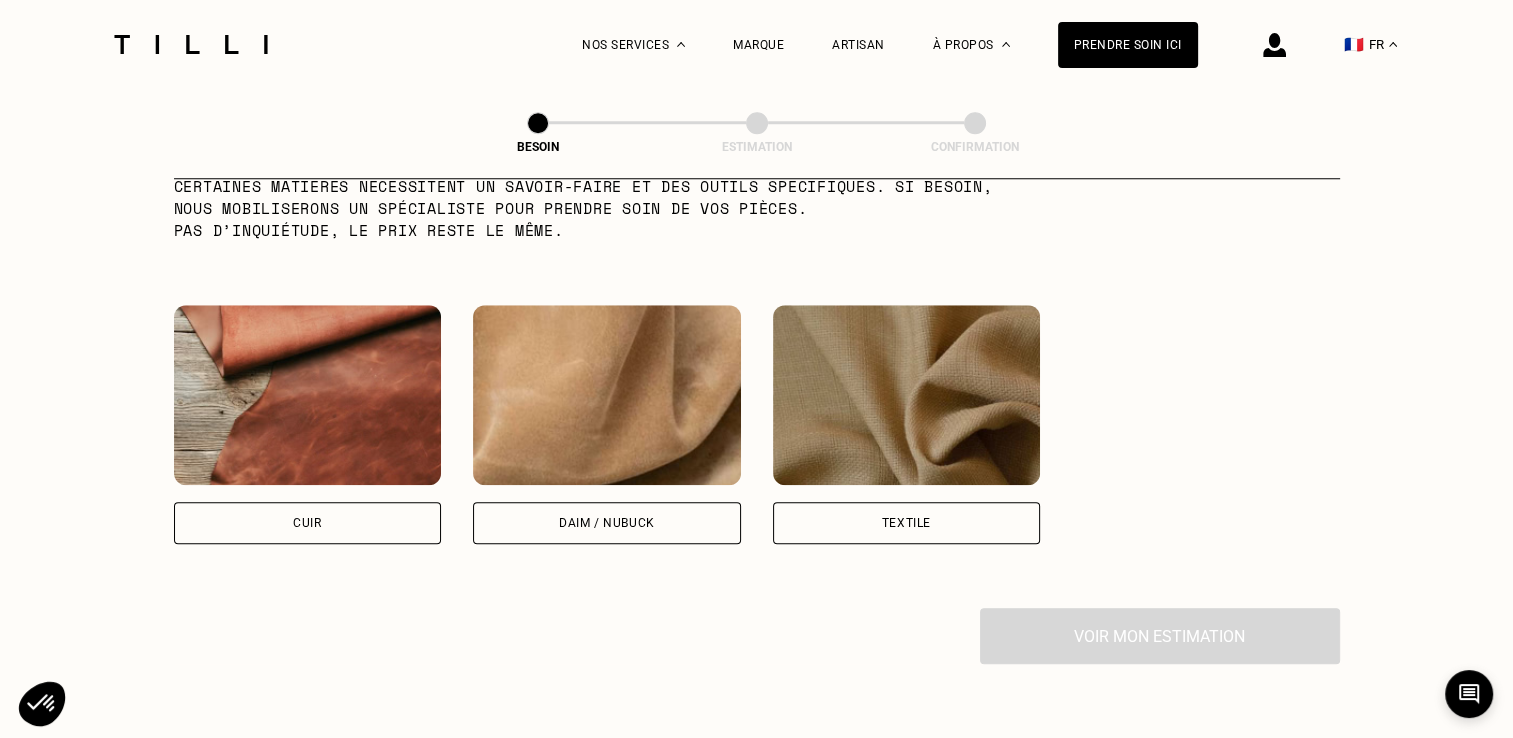 drag, startPoint x: 1508, startPoint y: 428, endPoint x: 1510, endPoint y: 454, distance: 26.076809 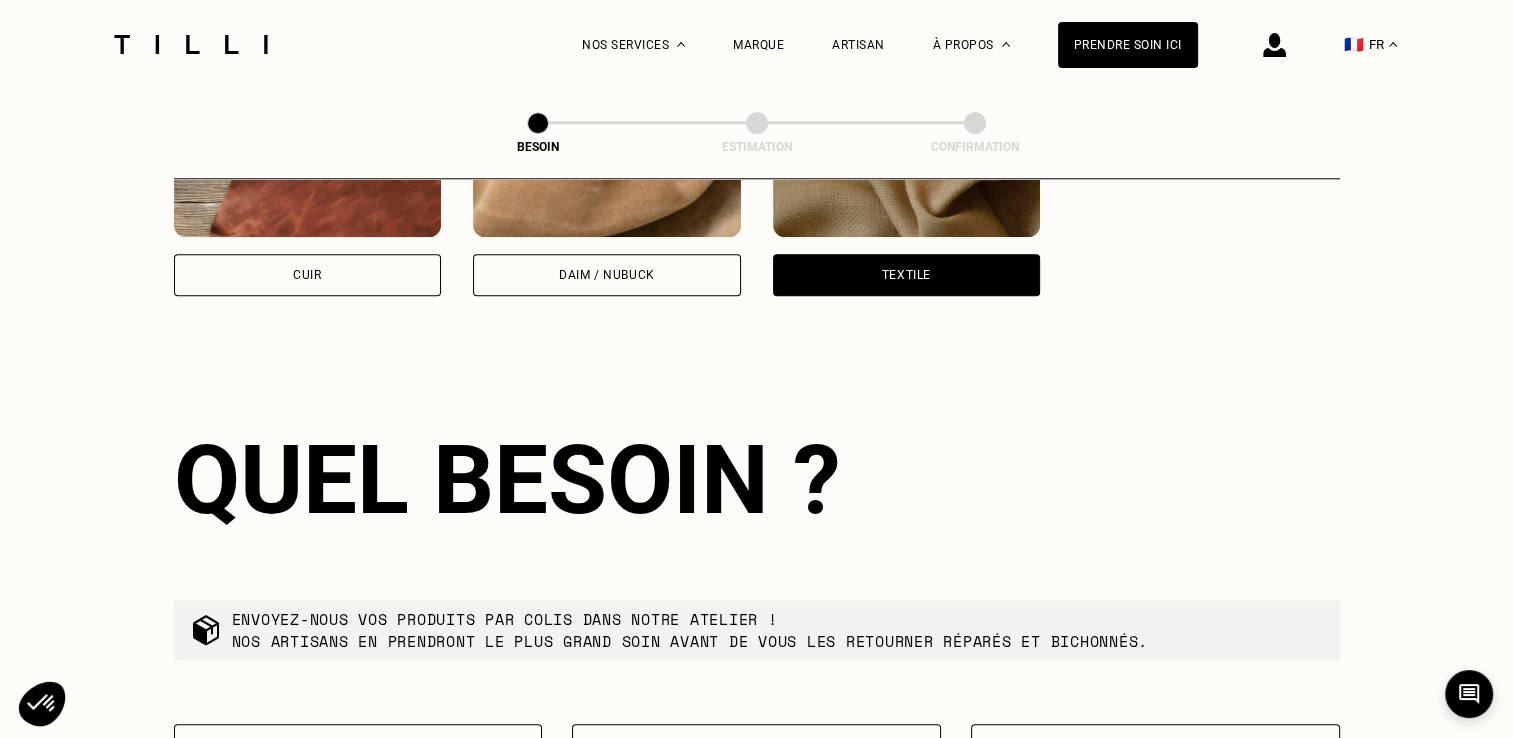 scroll, scrollTop: 2145, scrollLeft: 0, axis: vertical 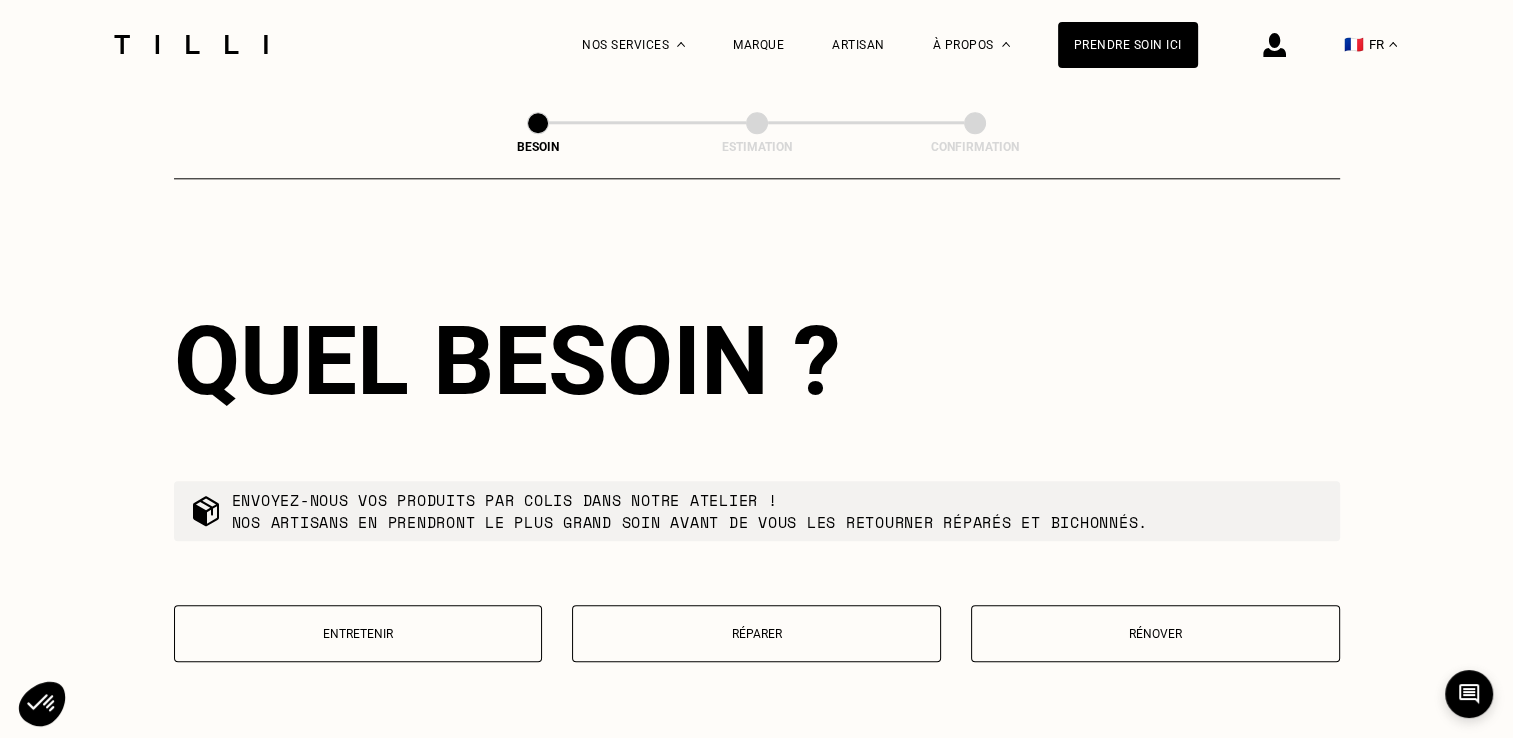 click on "Réparer" at bounding box center [756, 634] 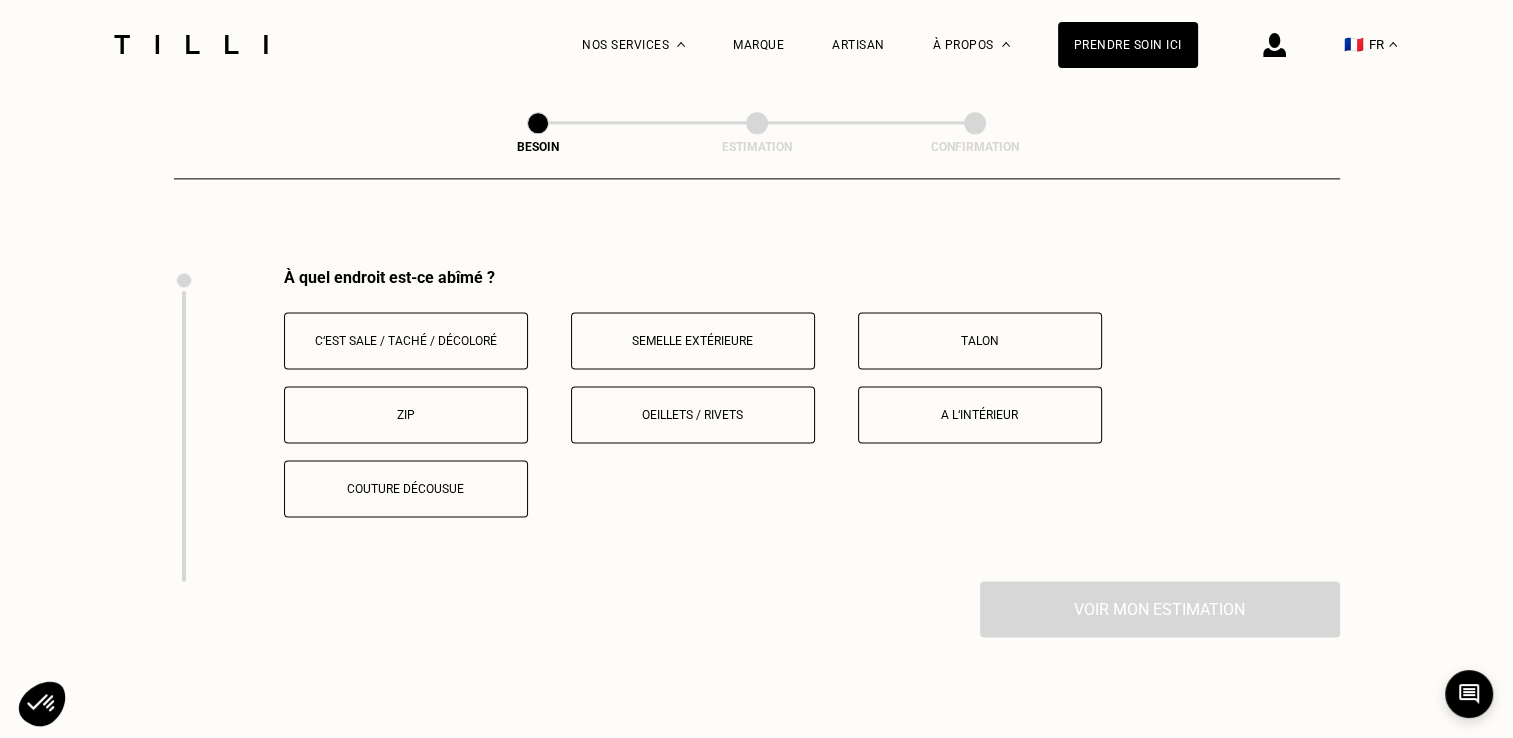 scroll, scrollTop: 2659, scrollLeft: 0, axis: vertical 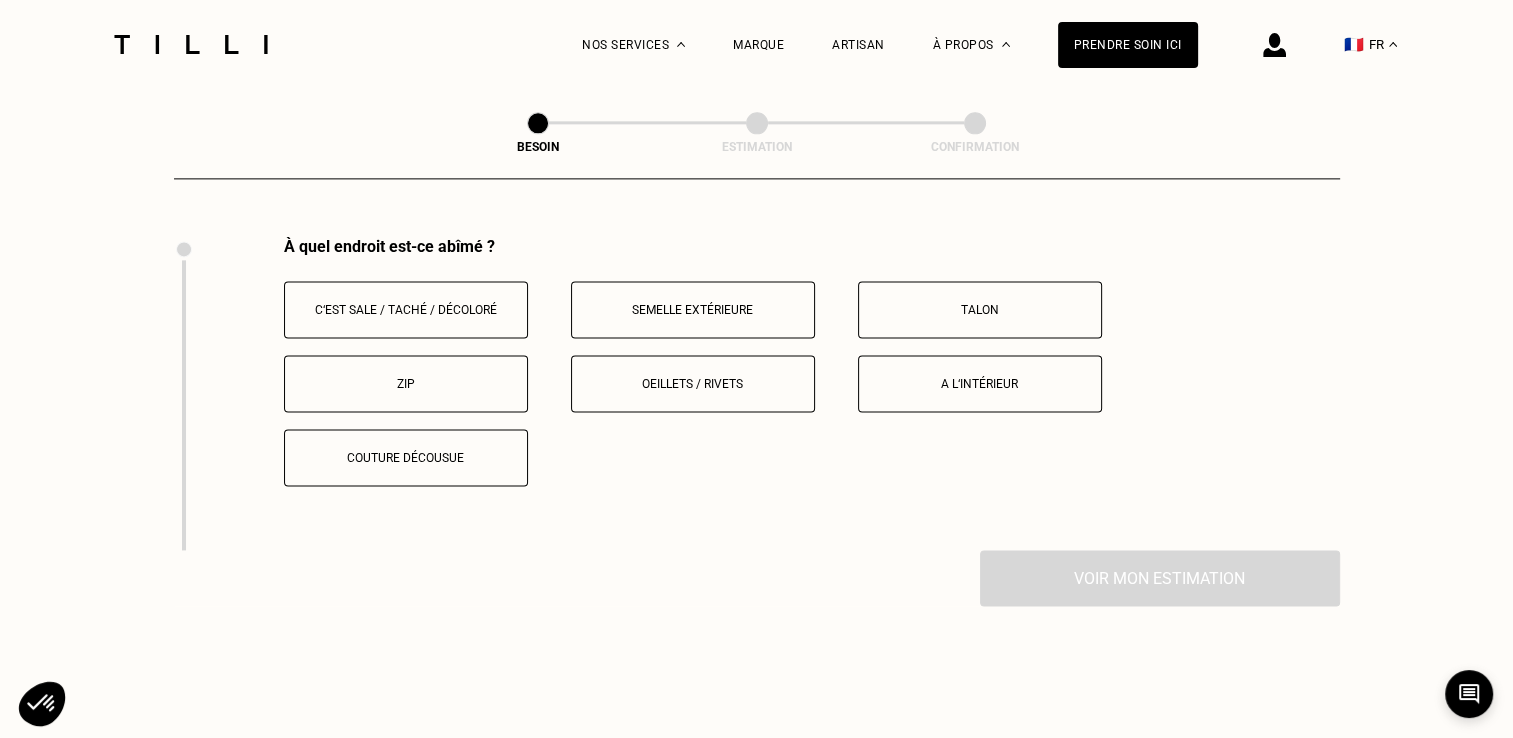 click on "Semelle extérieure" at bounding box center (693, 310) 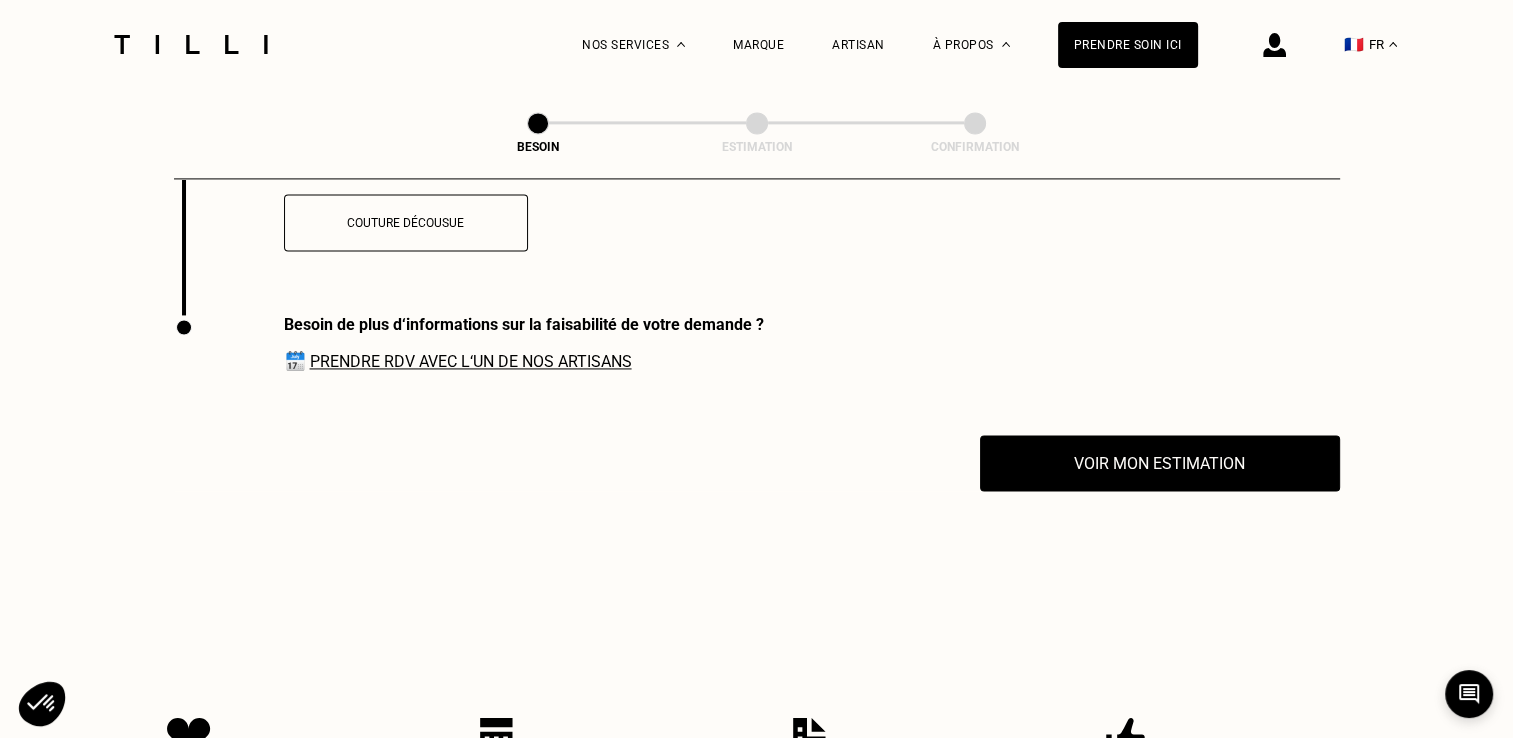 scroll, scrollTop: 2972, scrollLeft: 0, axis: vertical 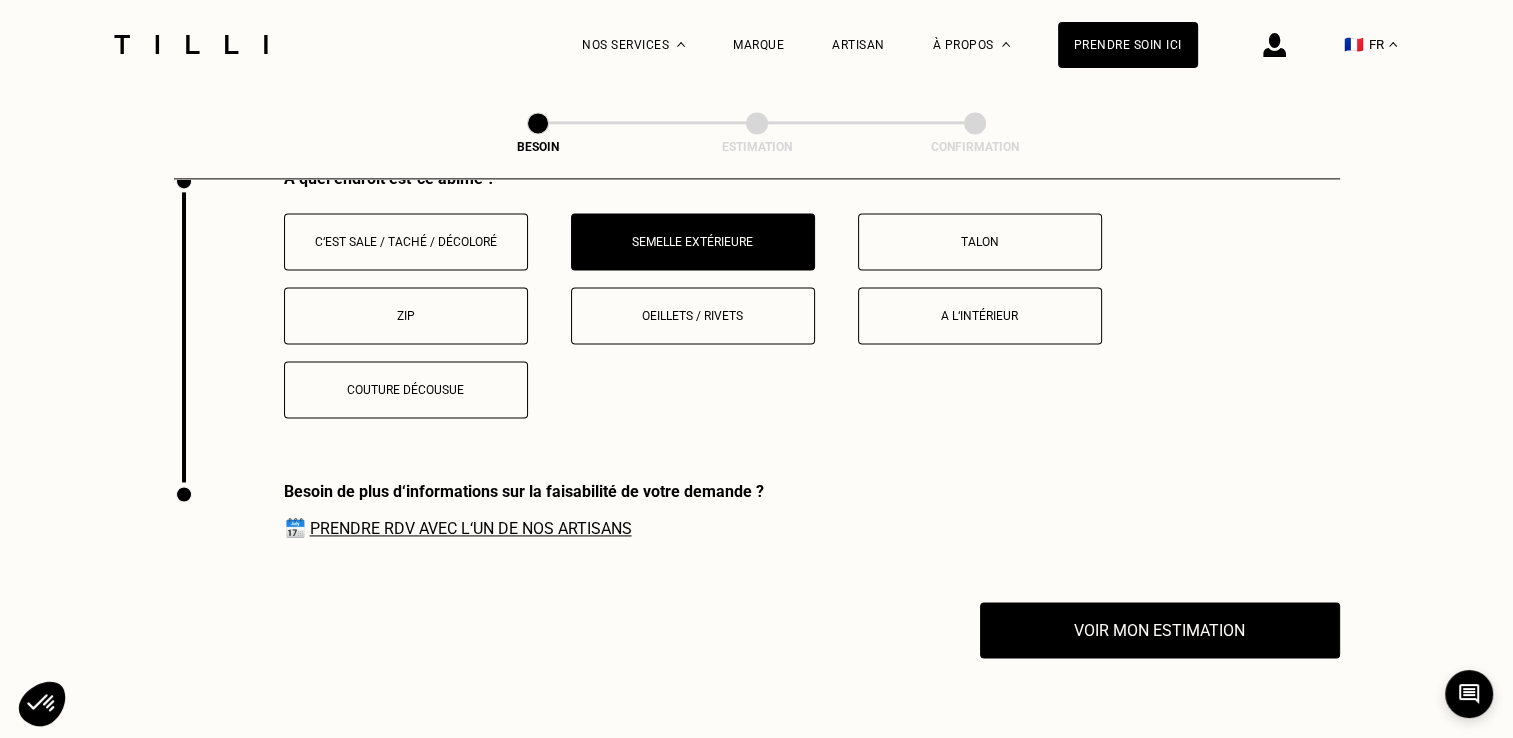 click on "Couture décousue" at bounding box center (406, 390) 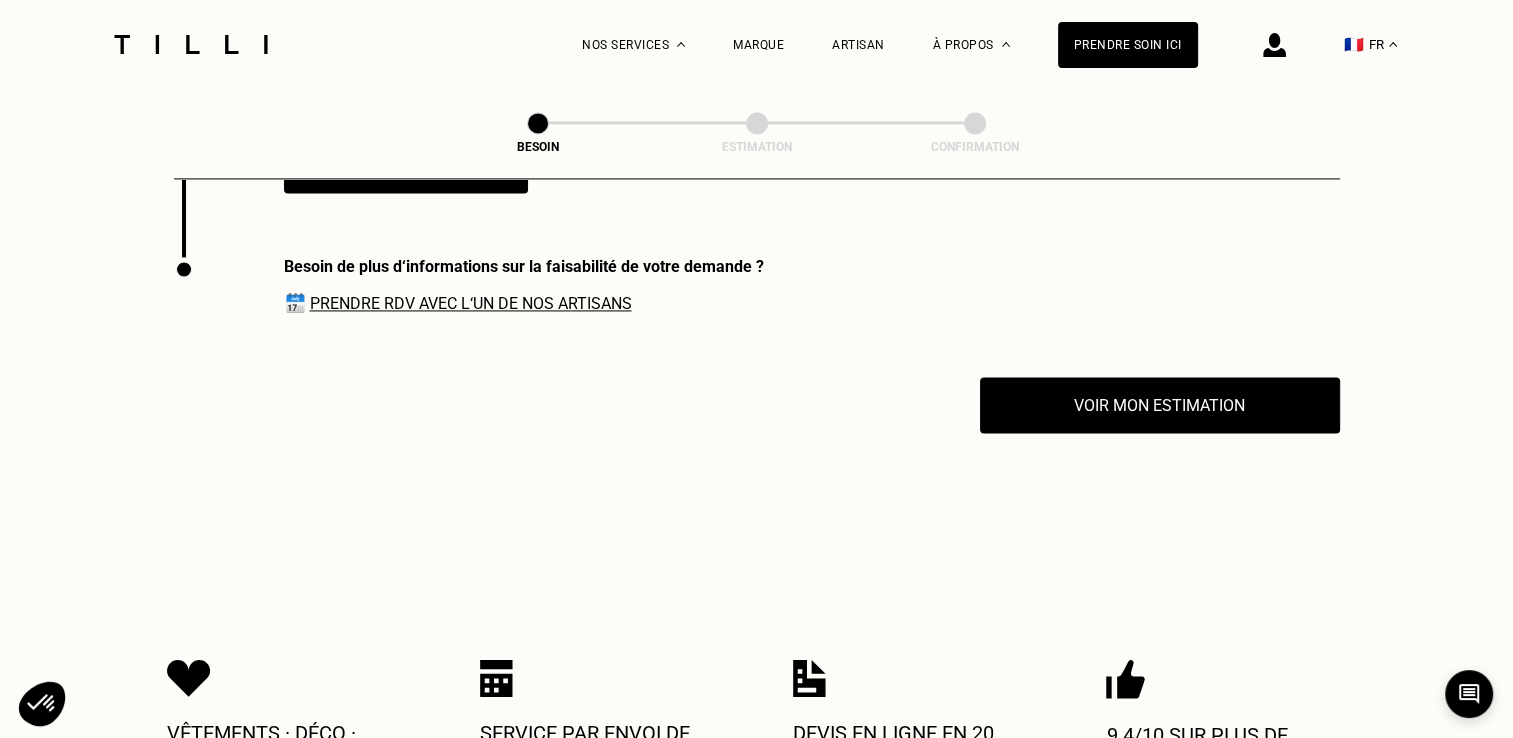 scroll, scrollTop: 2972, scrollLeft: 0, axis: vertical 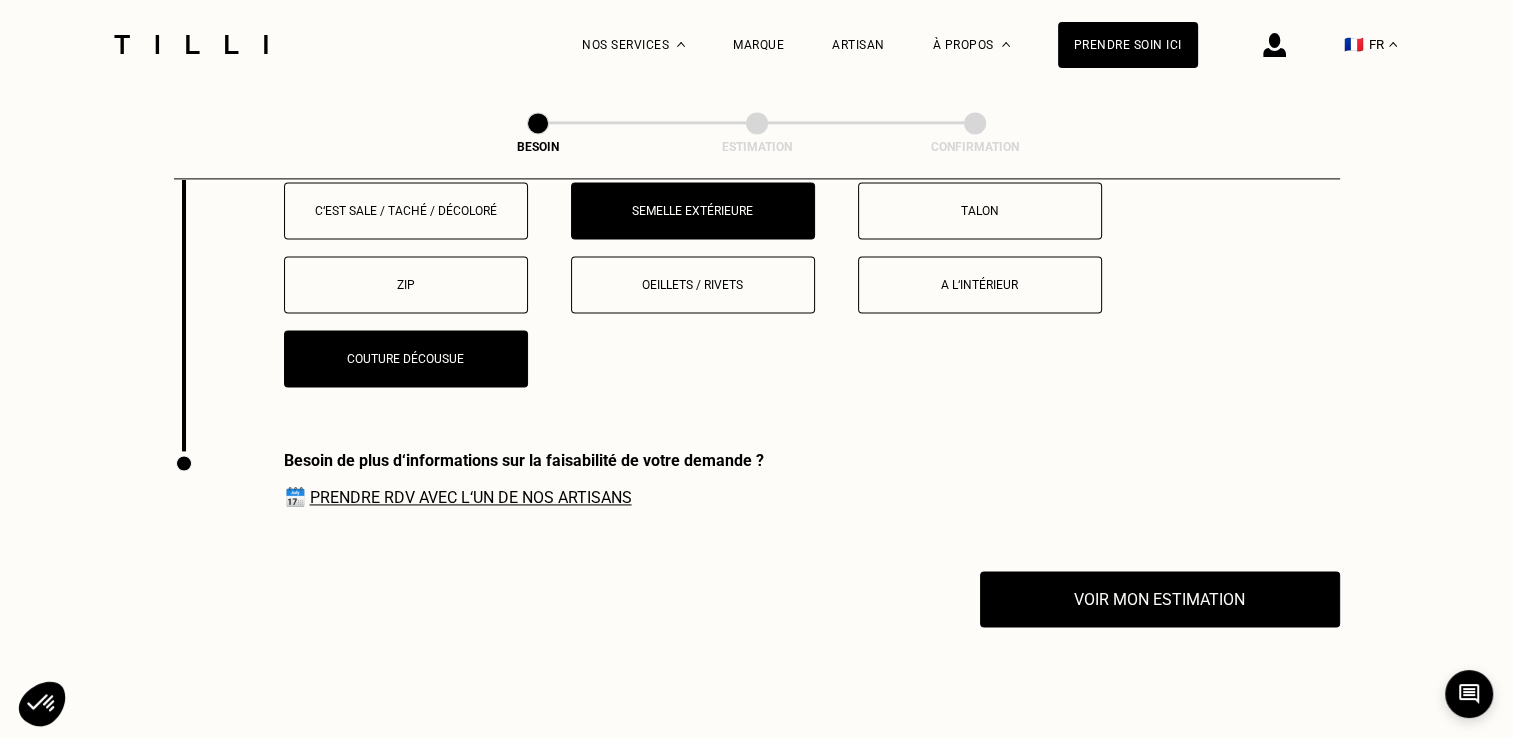 click on "Prendre RDV avec l‘un de nos artisans" at bounding box center (471, 497) 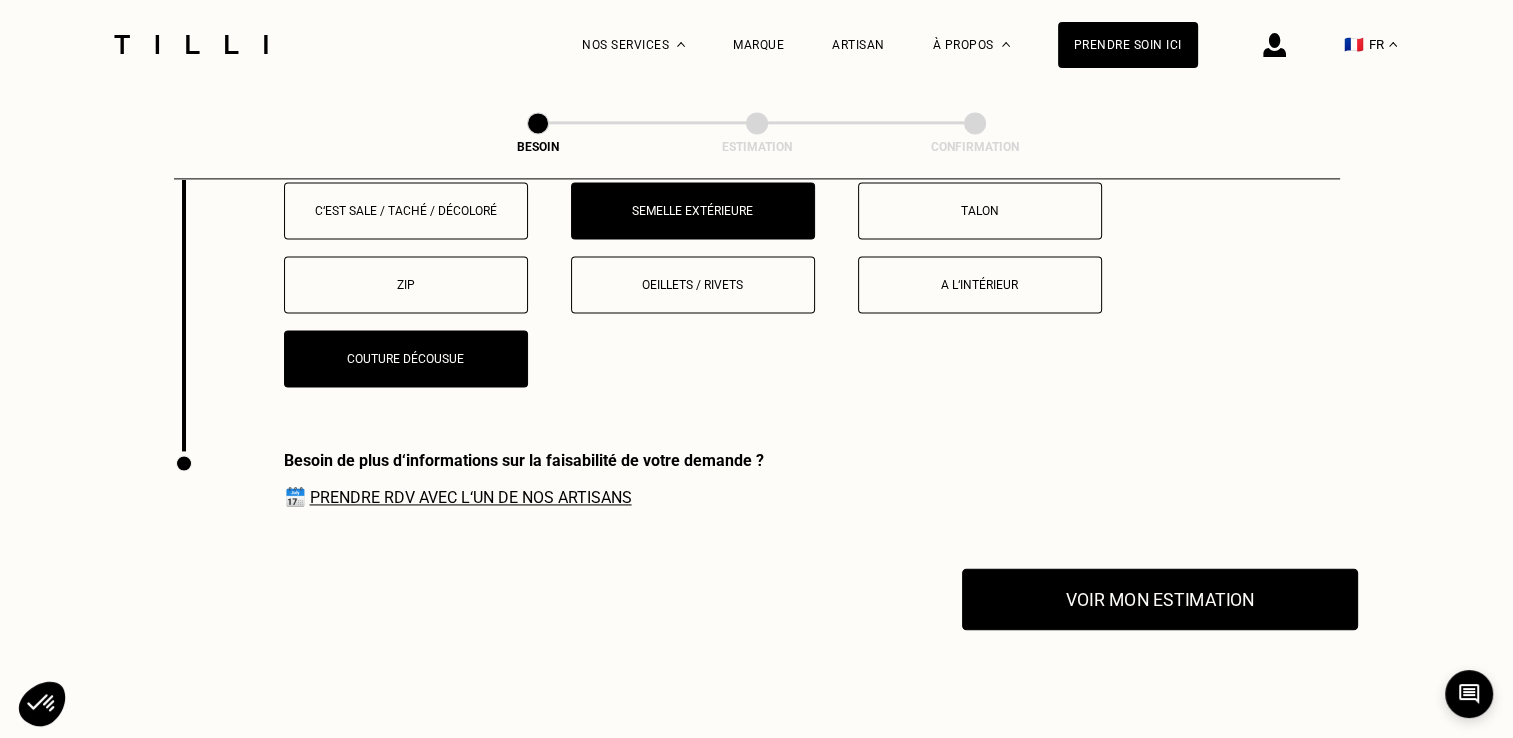 click on "Voir mon estimation" at bounding box center (1160, 599) 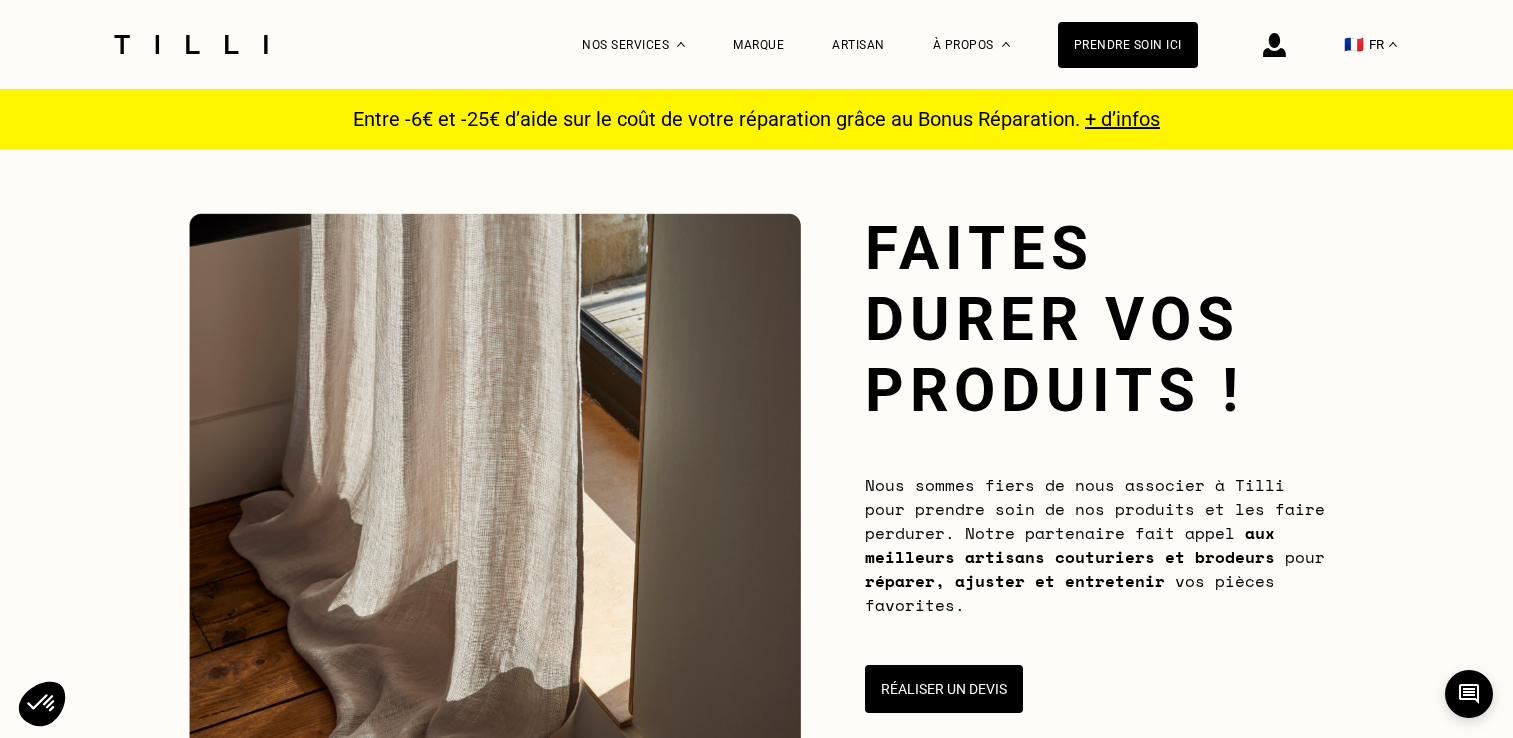 scroll, scrollTop: 0, scrollLeft: 0, axis: both 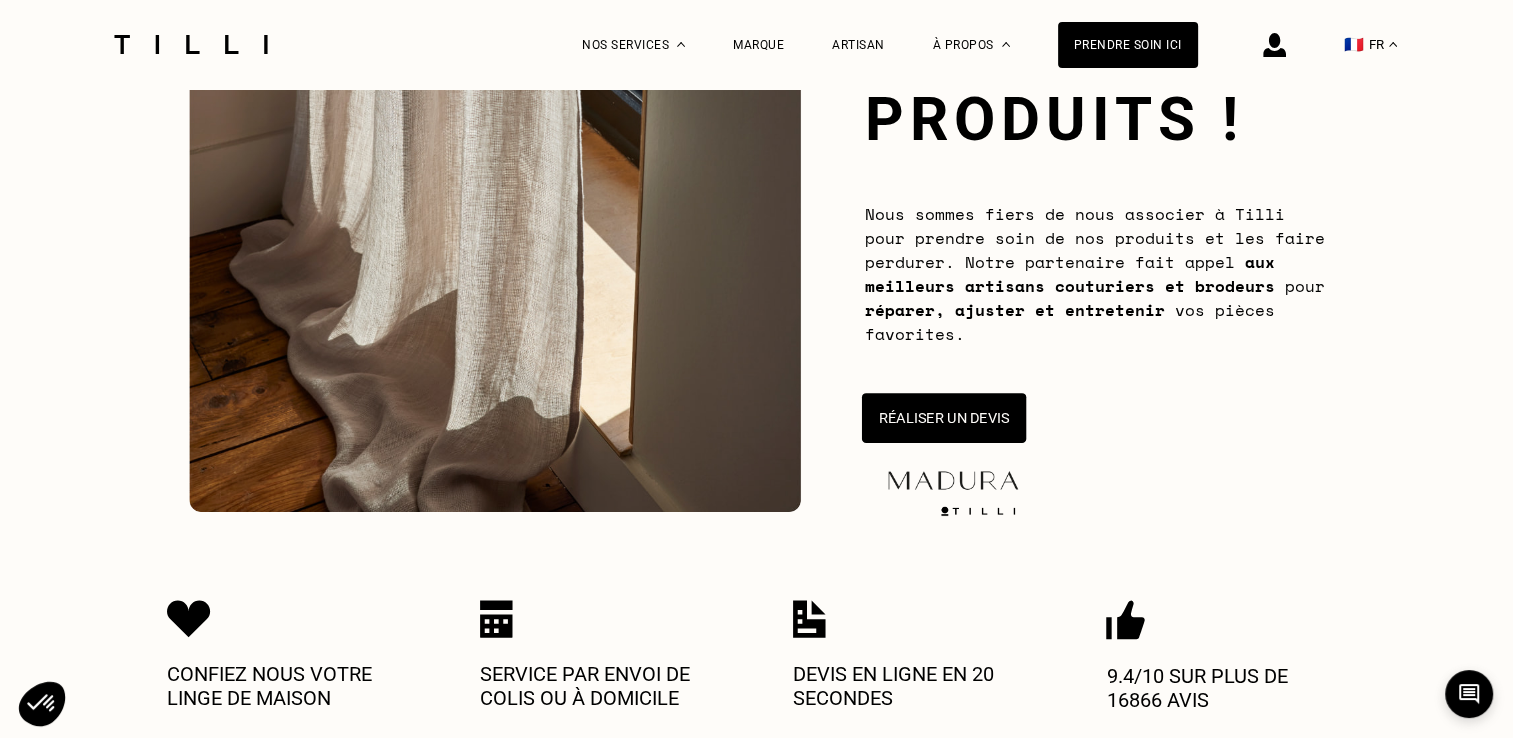click on "Réaliser un devis" at bounding box center [943, 418] 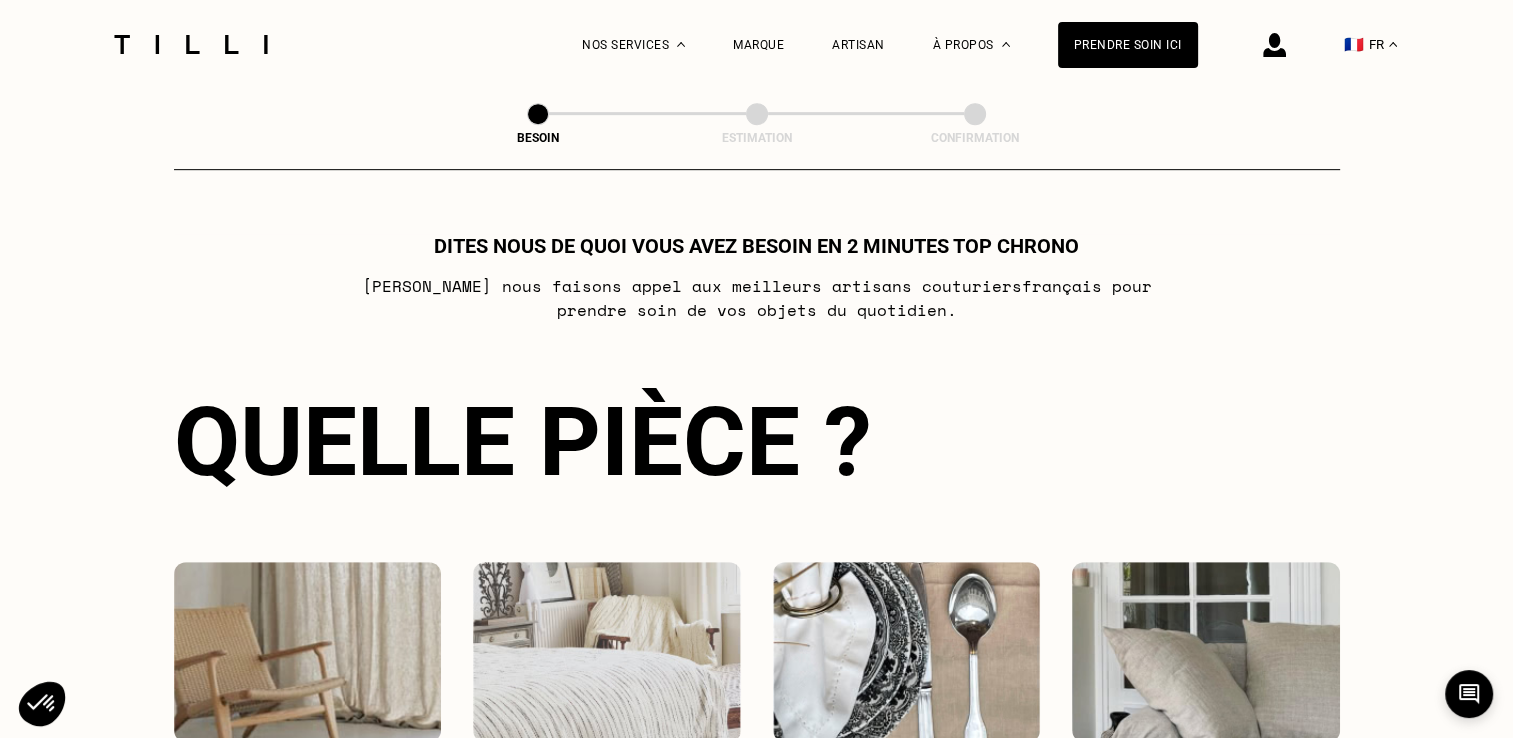 scroll, scrollTop: 1088, scrollLeft: 0, axis: vertical 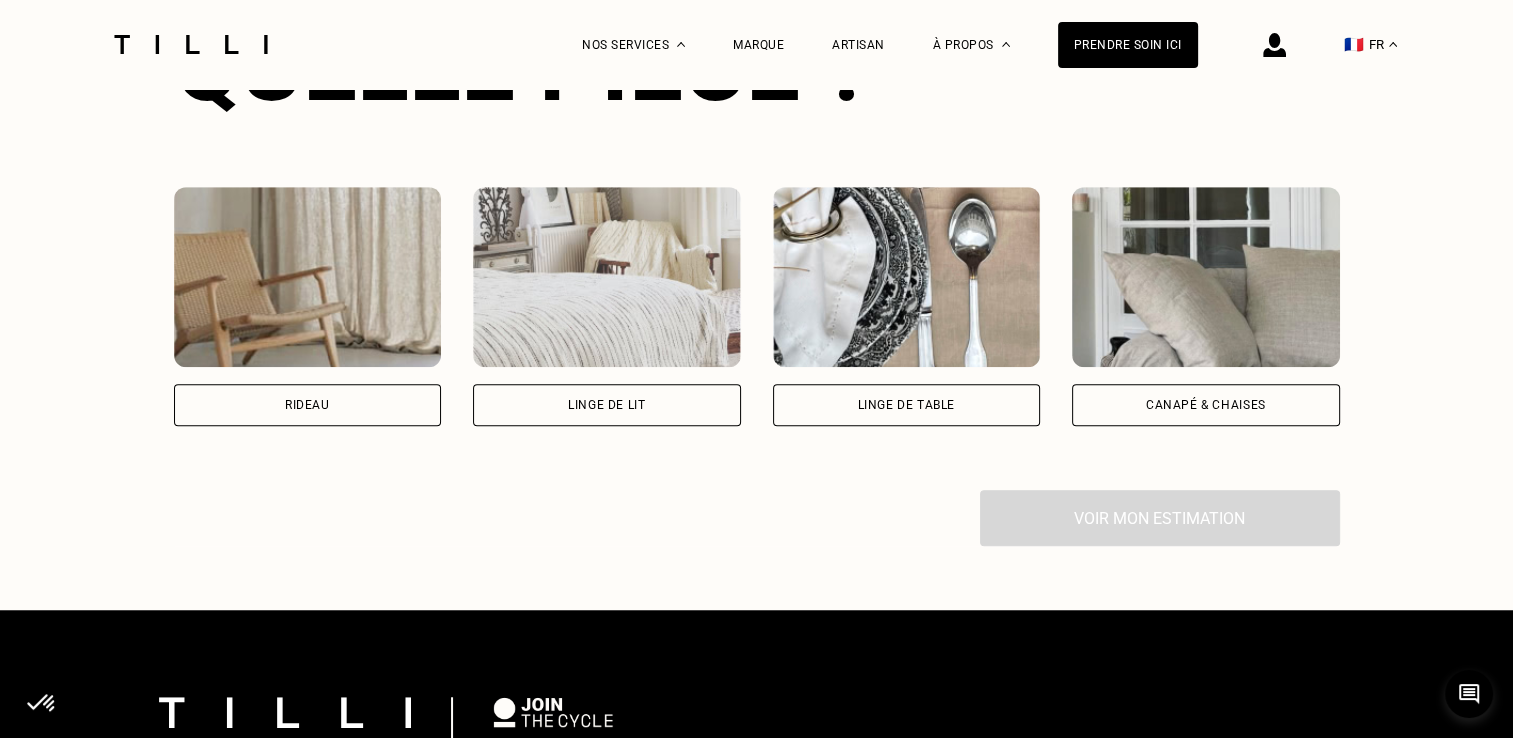 click on "Voir mon estimation" at bounding box center [757, 518] 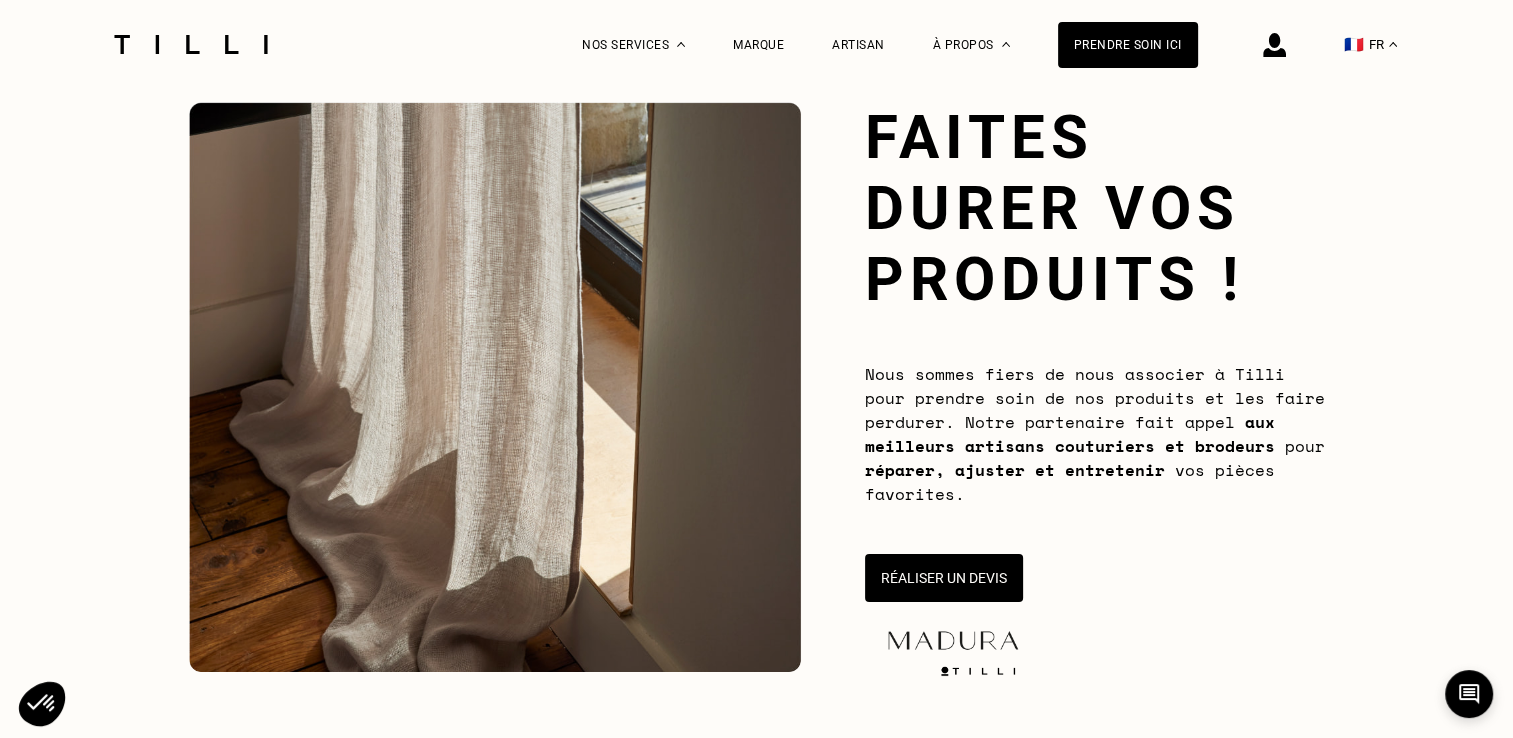scroll, scrollTop: 0, scrollLeft: 0, axis: both 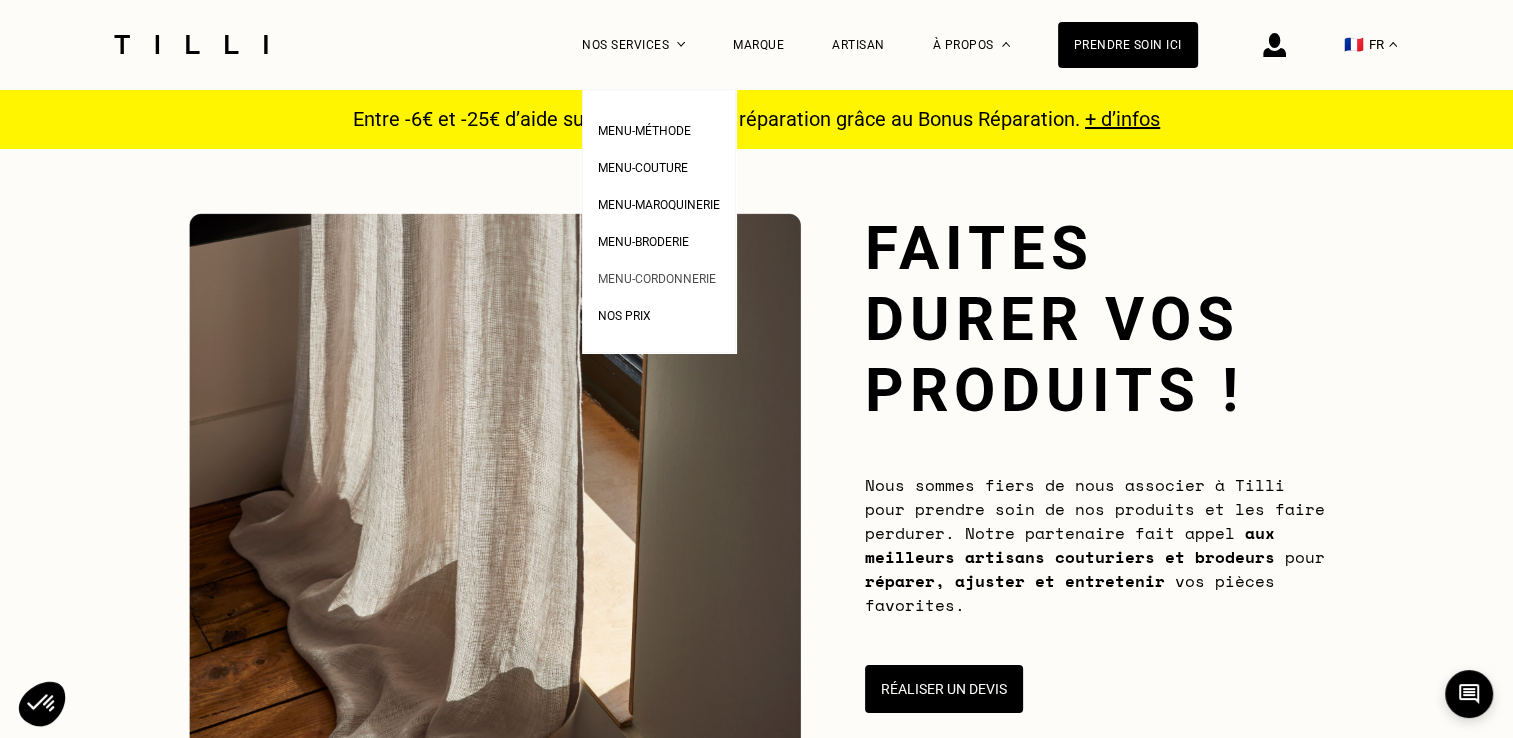 click on "Menu-cordonnerie" at bounding box center (657, 279) 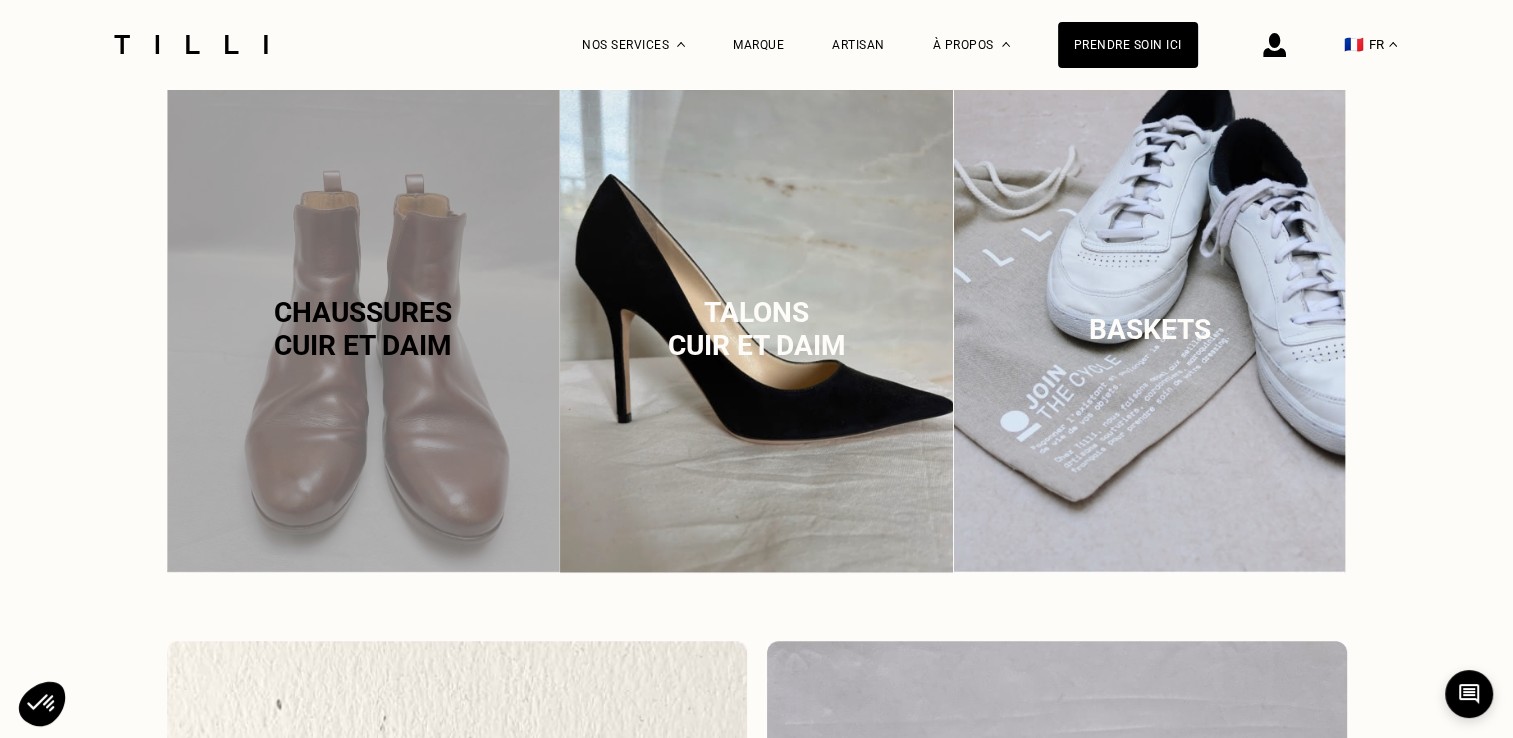 scroll, scrollTop: 1415, scrollLeft: 0, axis: vertical 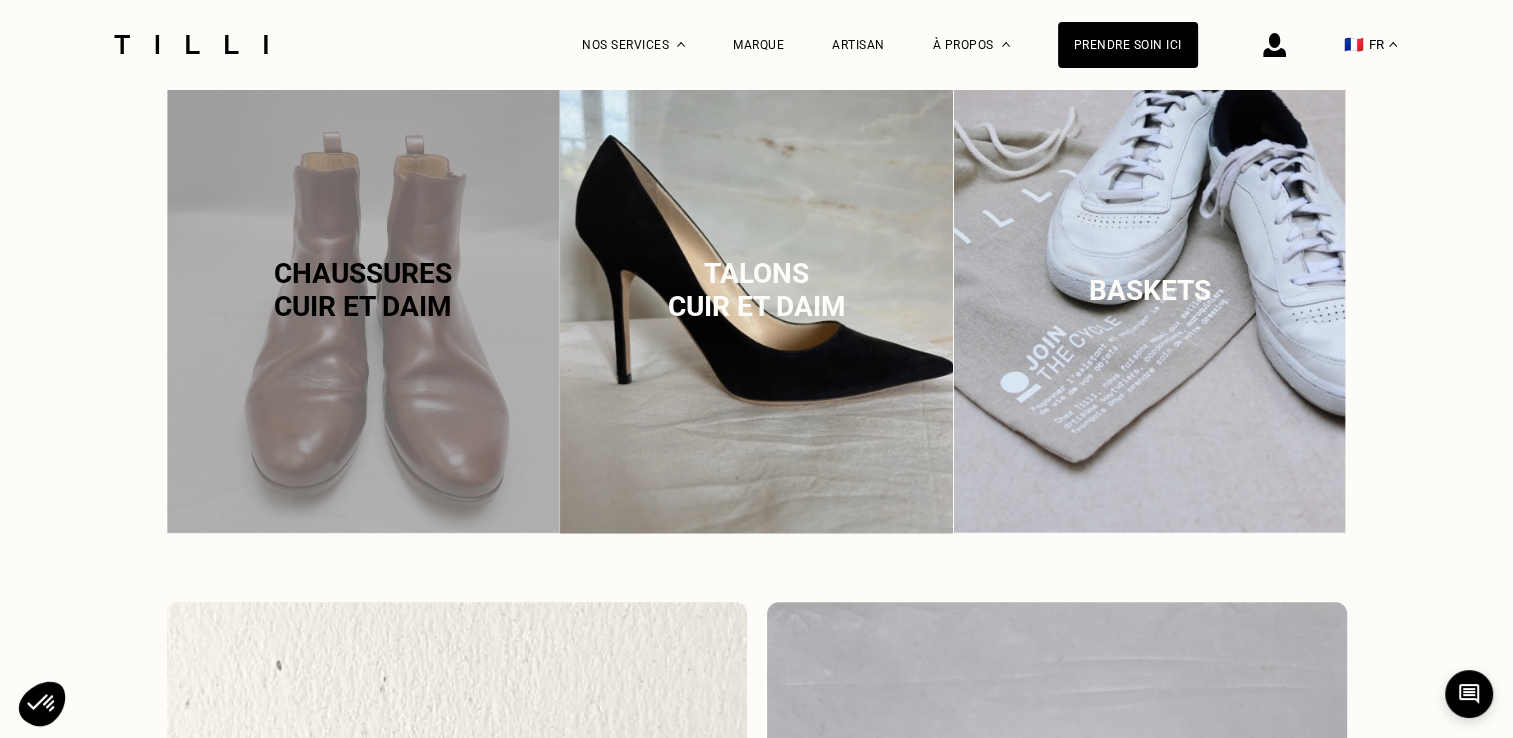 click at bounding box center [1149, 288] 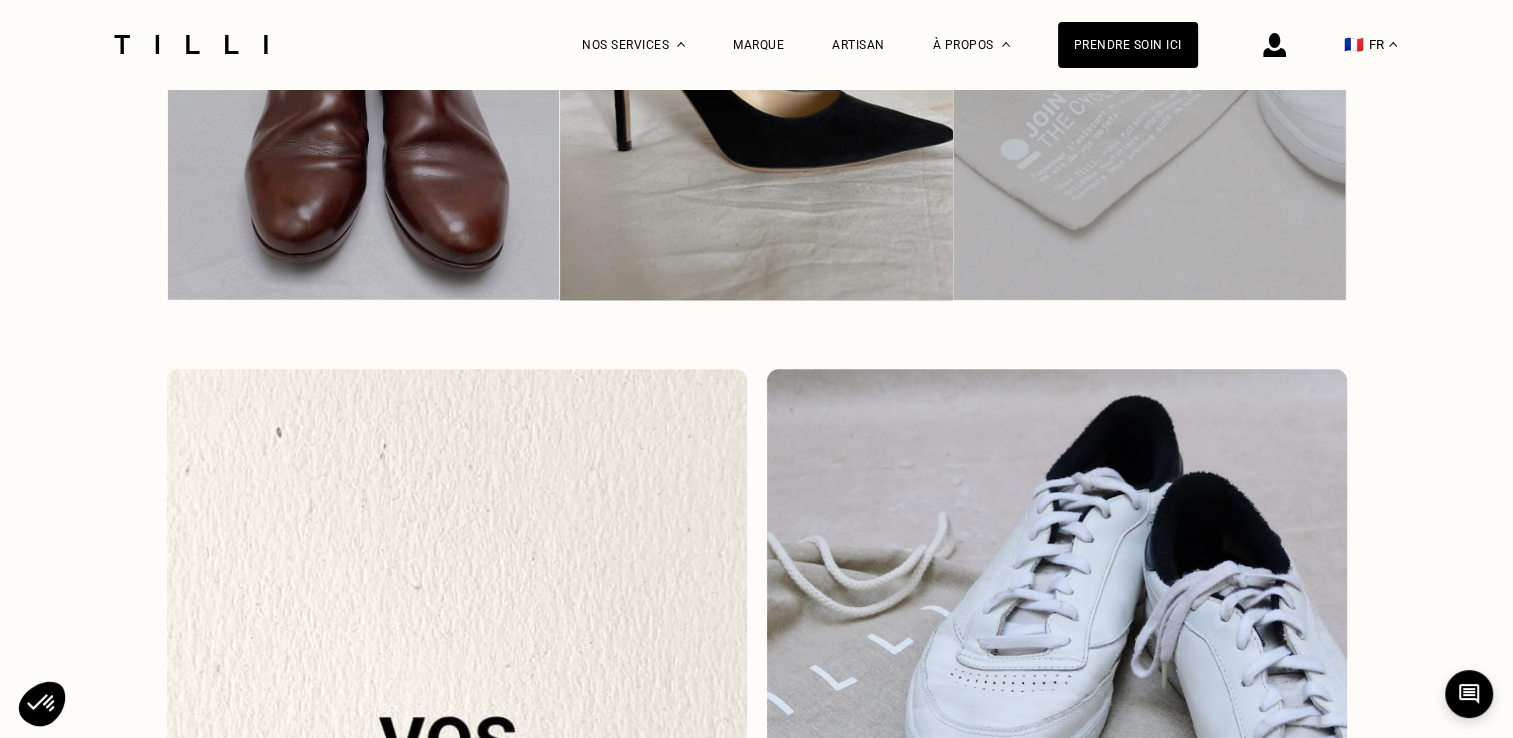 scroll, scrollTop: 1941, scrollLeft: 0, axis: vertical 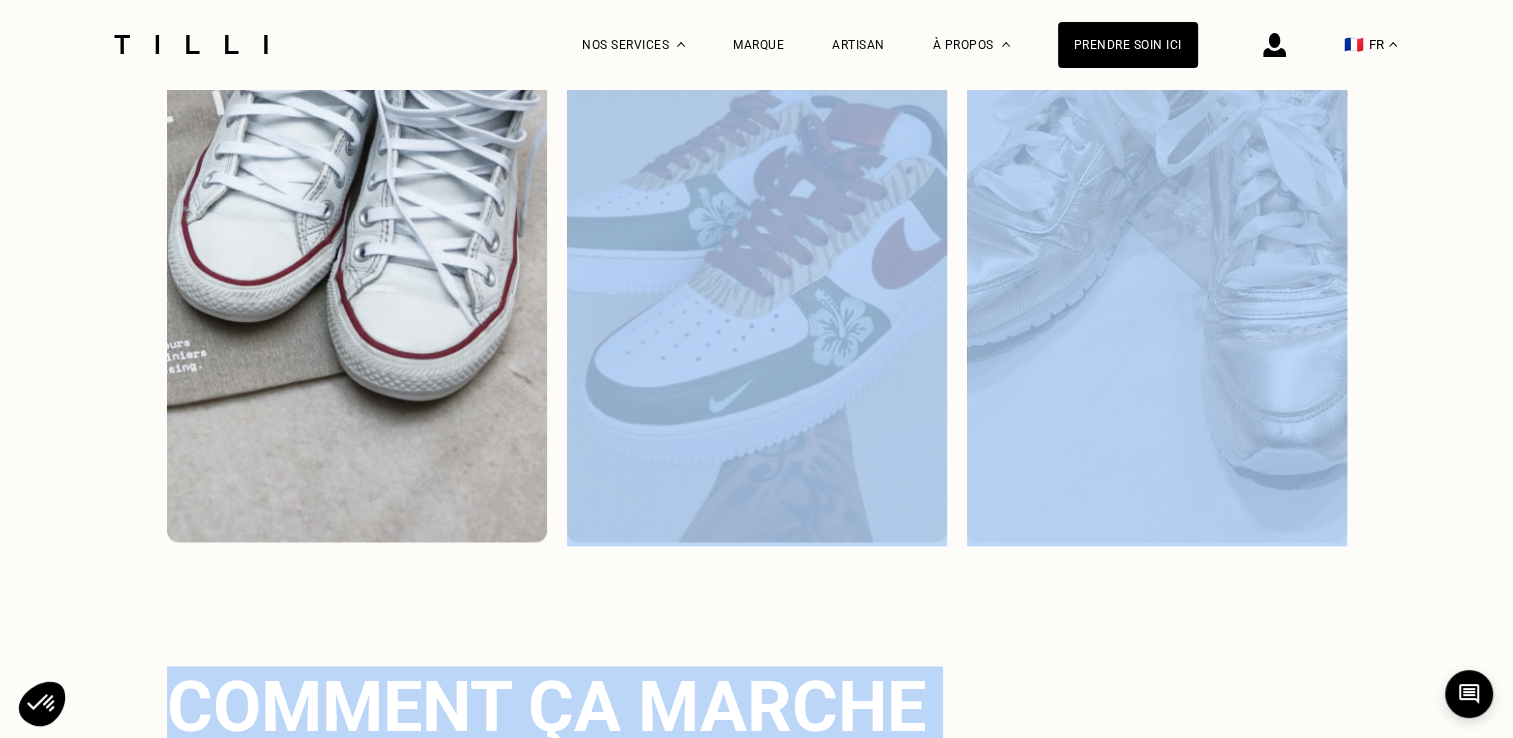 drag, startPoint x: 292, startPoint y: 449, endPoint x: 613, endPoint y: -74, distance: 613.653 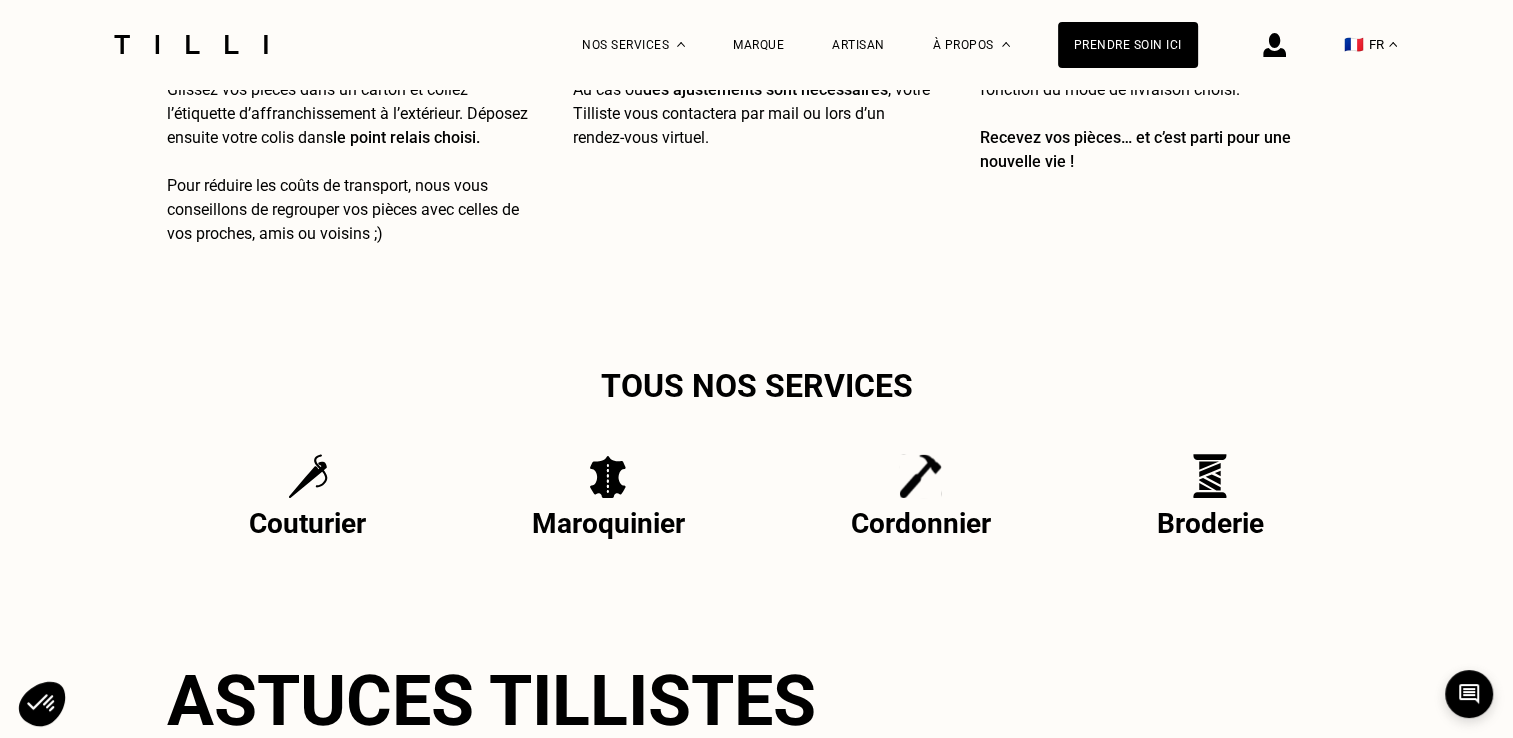 scroll, scrollTop: 4134, scrollLeft: 0, axis: vertical 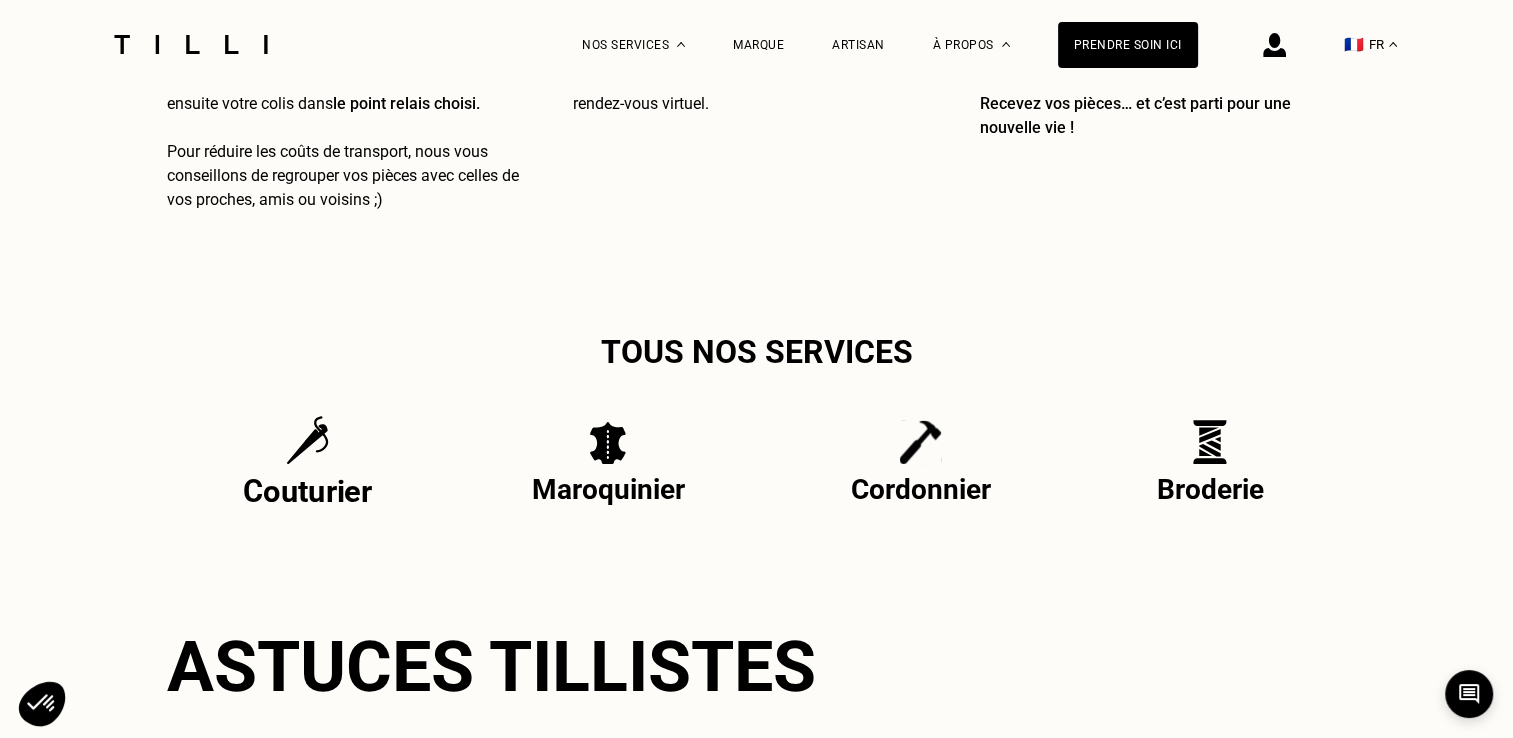 click on "Couturier" at bounding box center (308, 492) 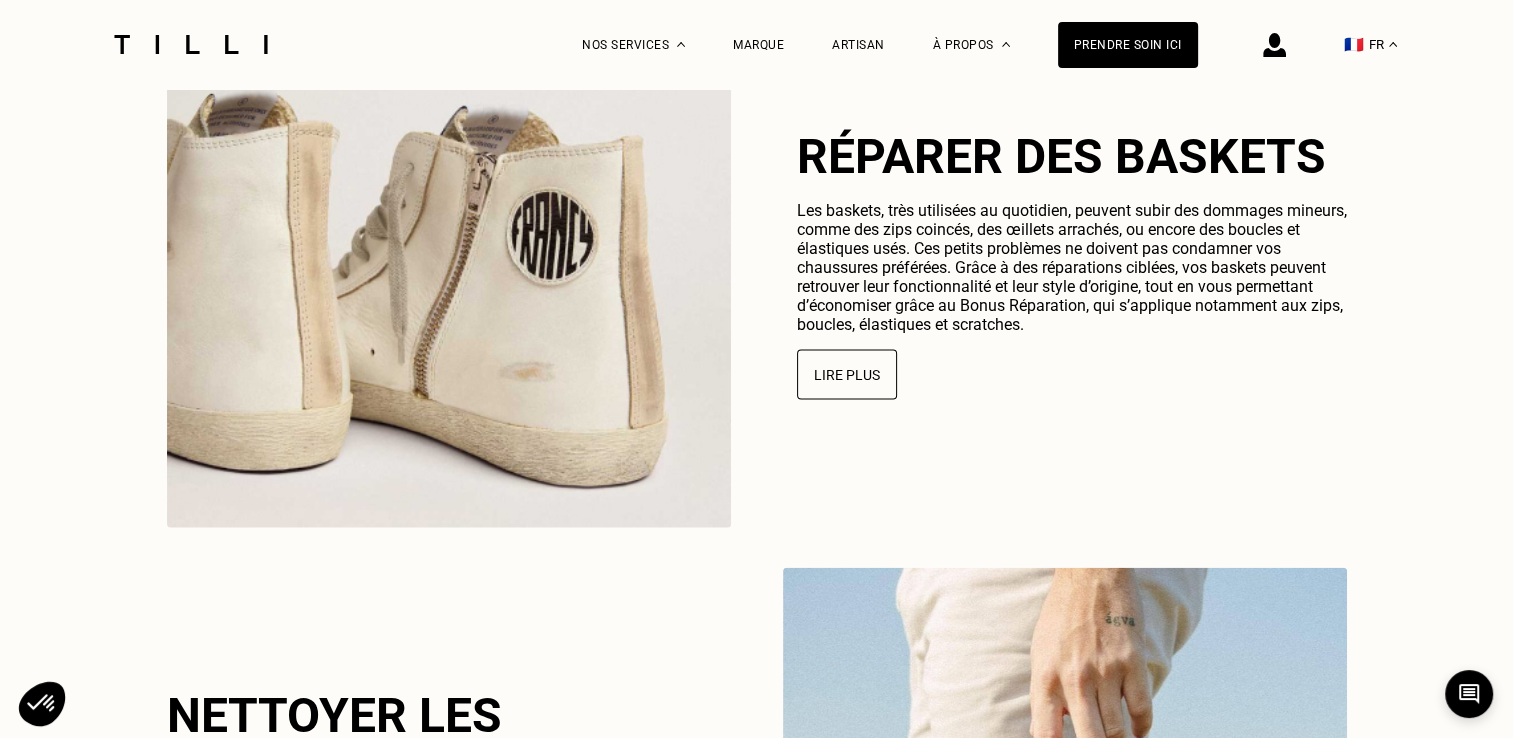 scroll, scrollTop: 5140, scrollLeft: 0, axis: vertical 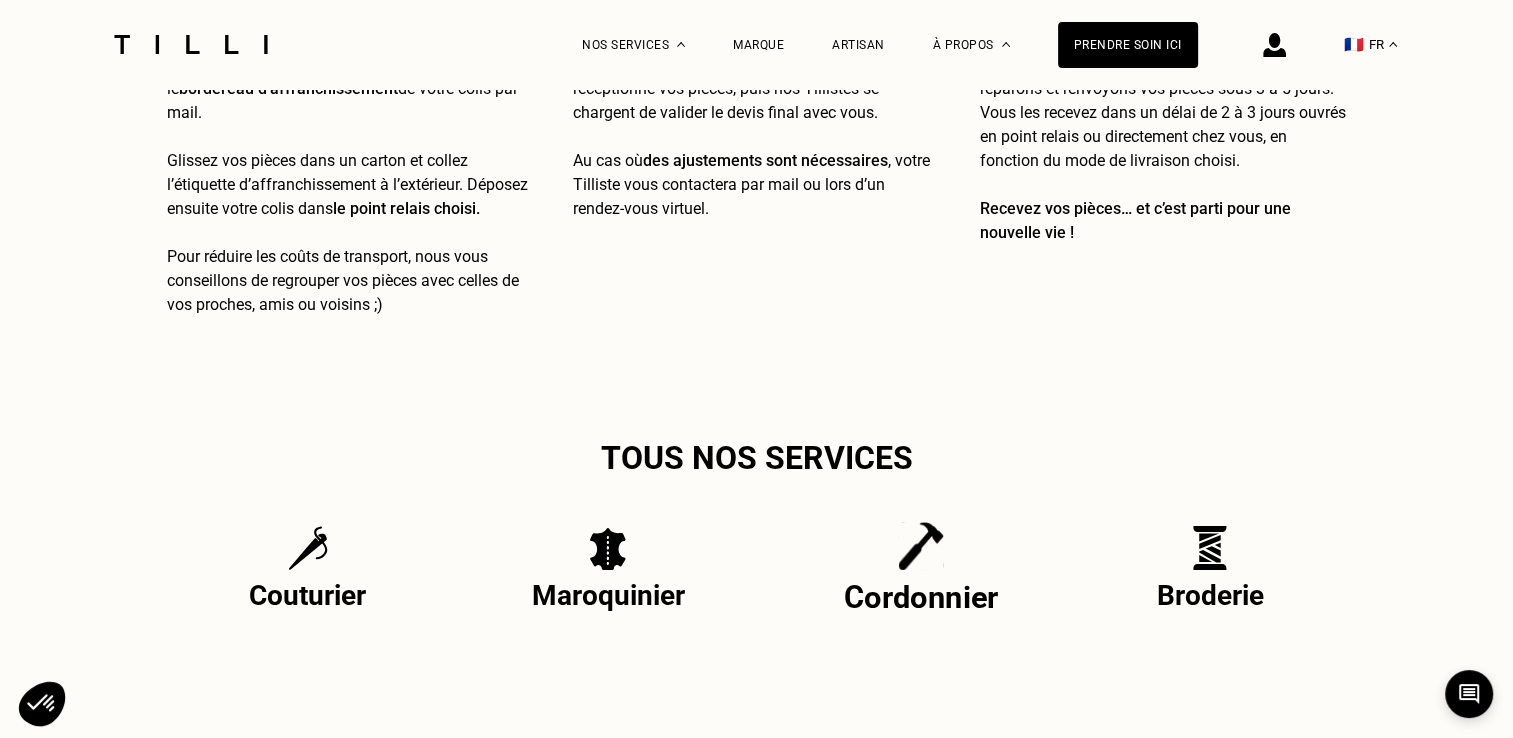 click at bounding box center [920, 546] 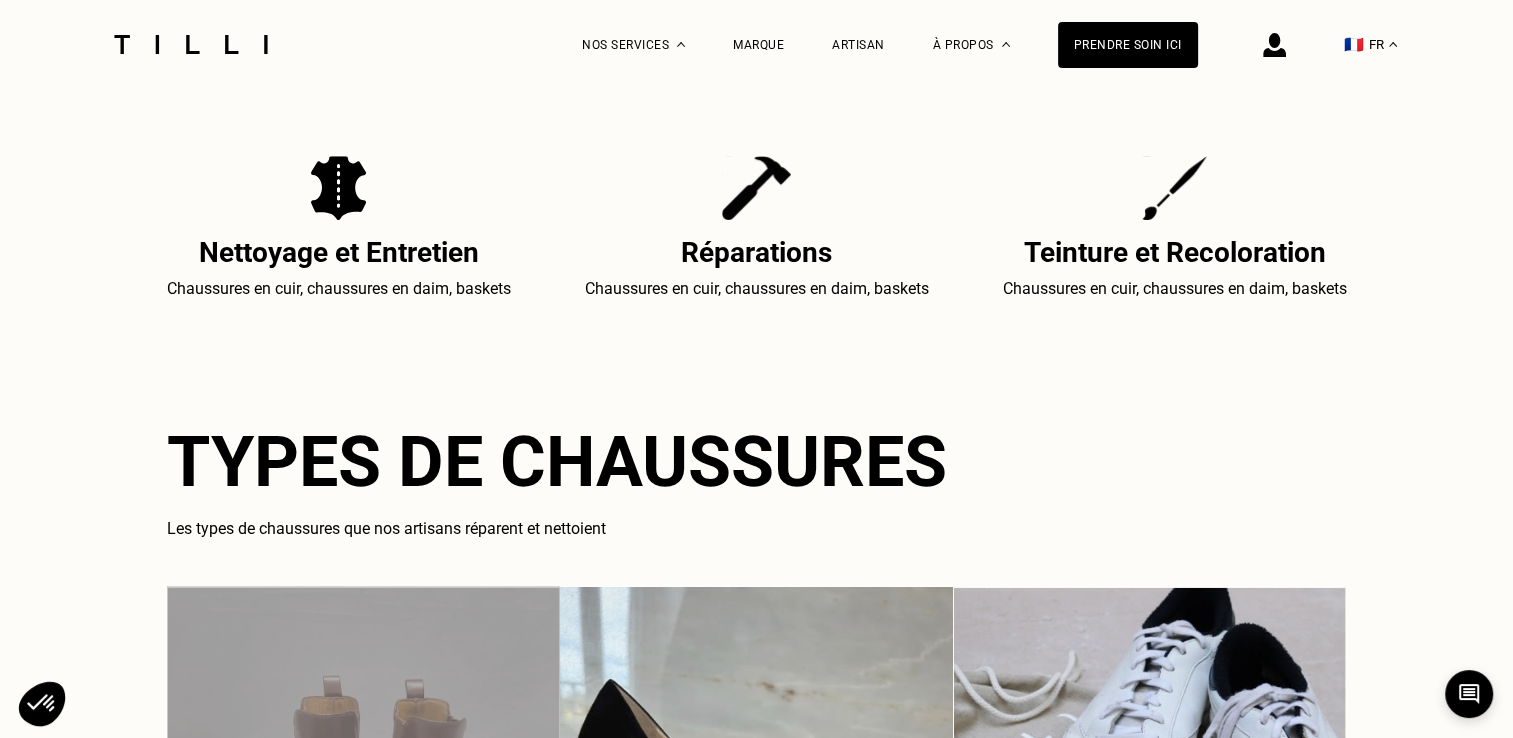 scroll, scrollTop: 887, scrollLeft: 0, axis: vertical 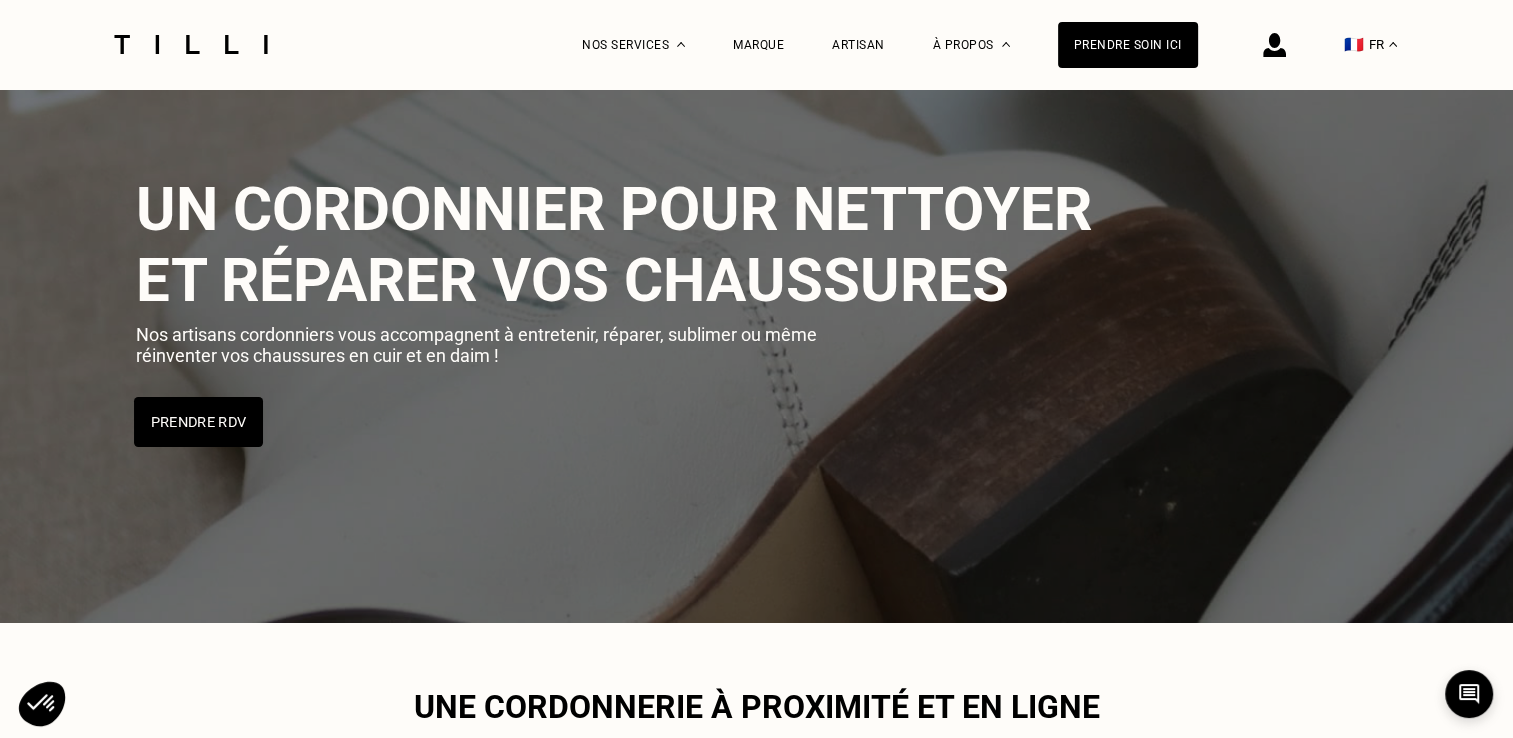 click on "Prendre RDV" at bounding box center [198, 422] 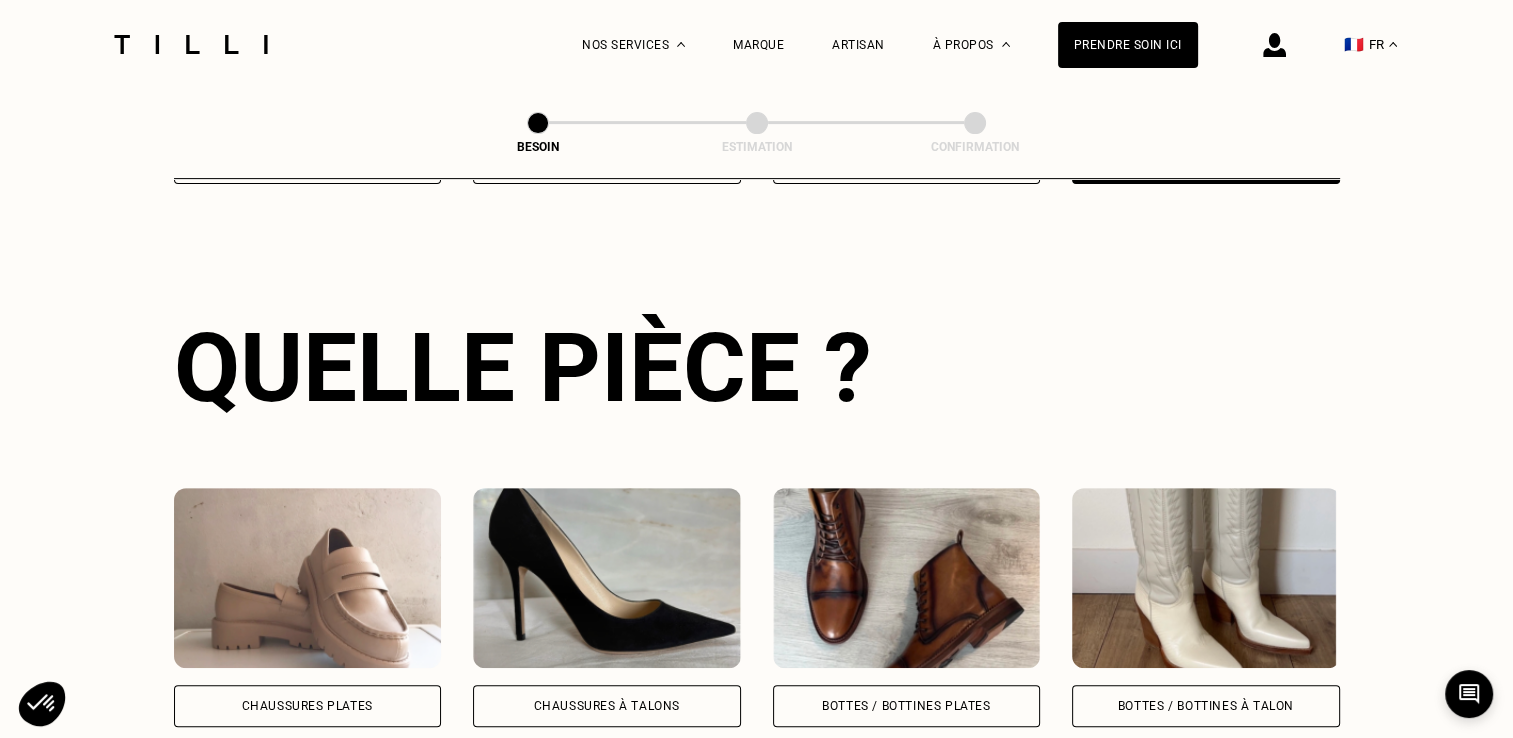 scroll, scrollTop: 652, scrollLeft: 0, axis: vertical 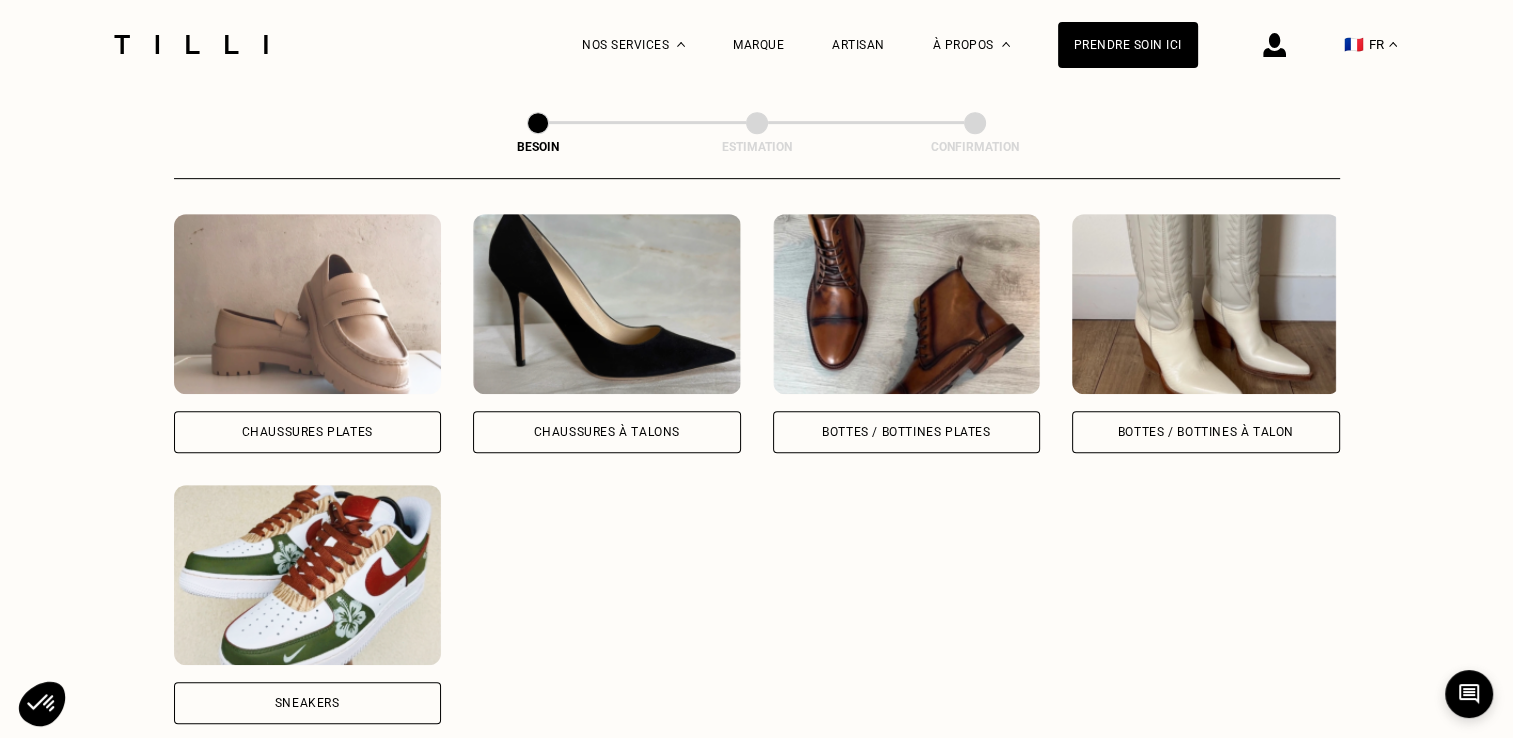 click on "Sneakers" at bounding box center (307, 703) 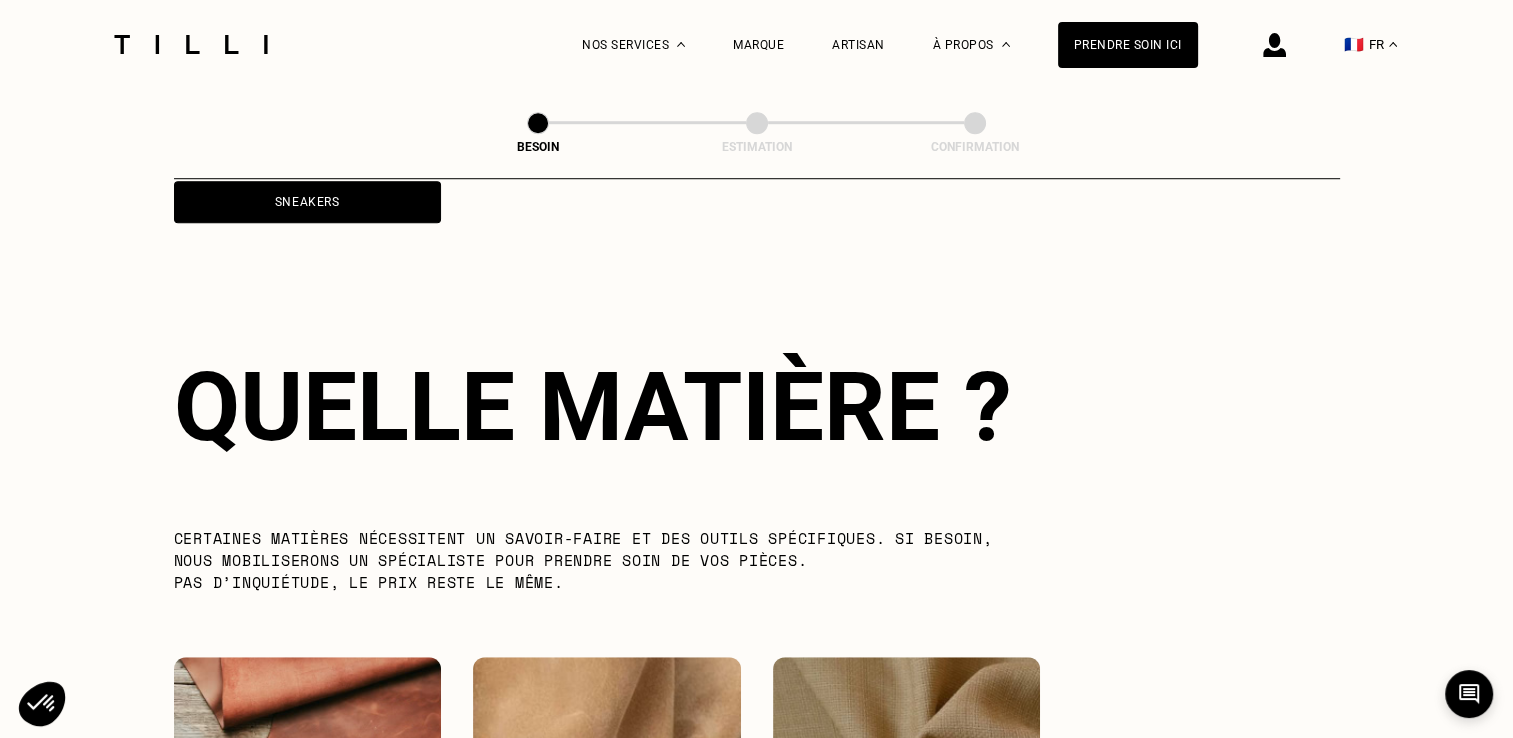 scroll, scrollTop: 1468, scrollLeft: 0, axis: vertical 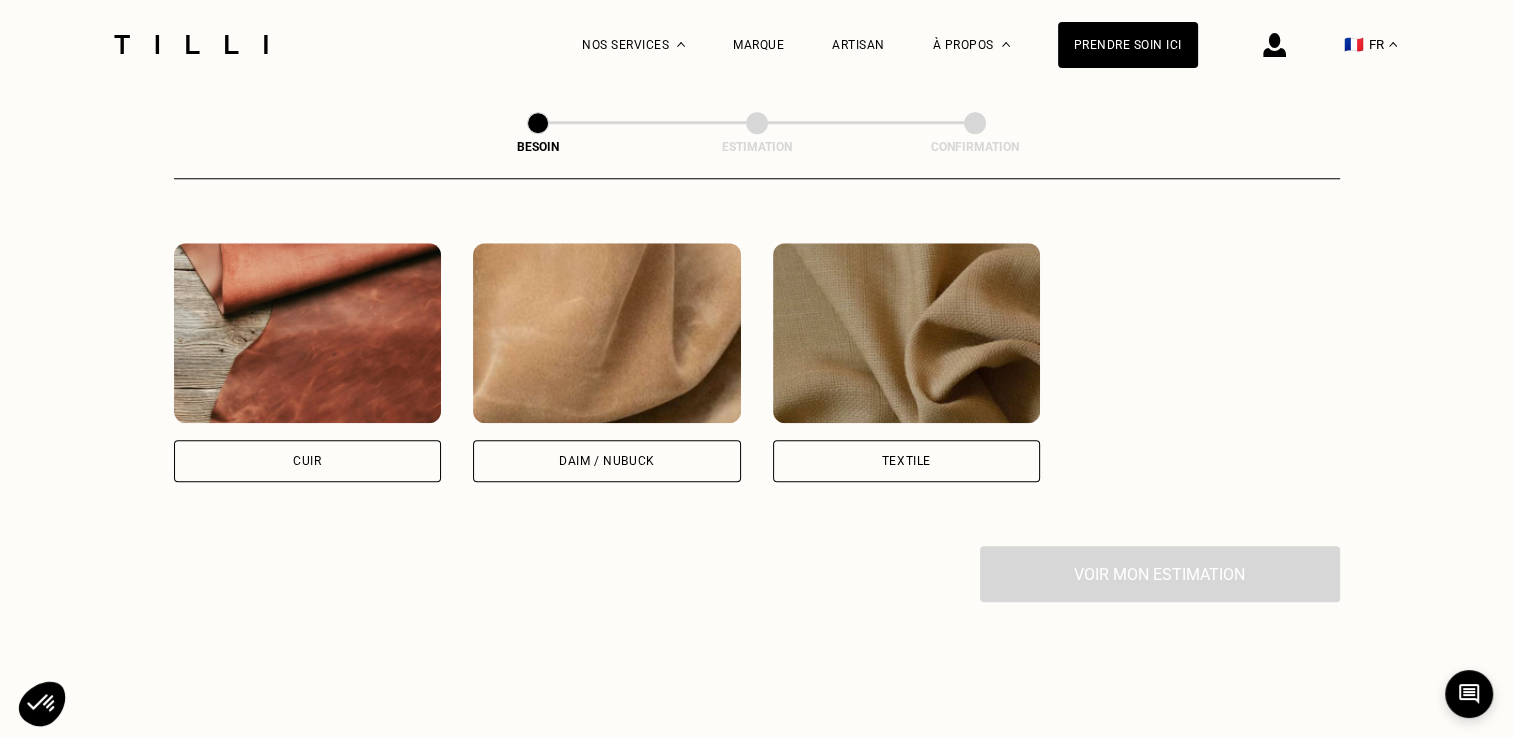 click at bounding box center [907, 333] 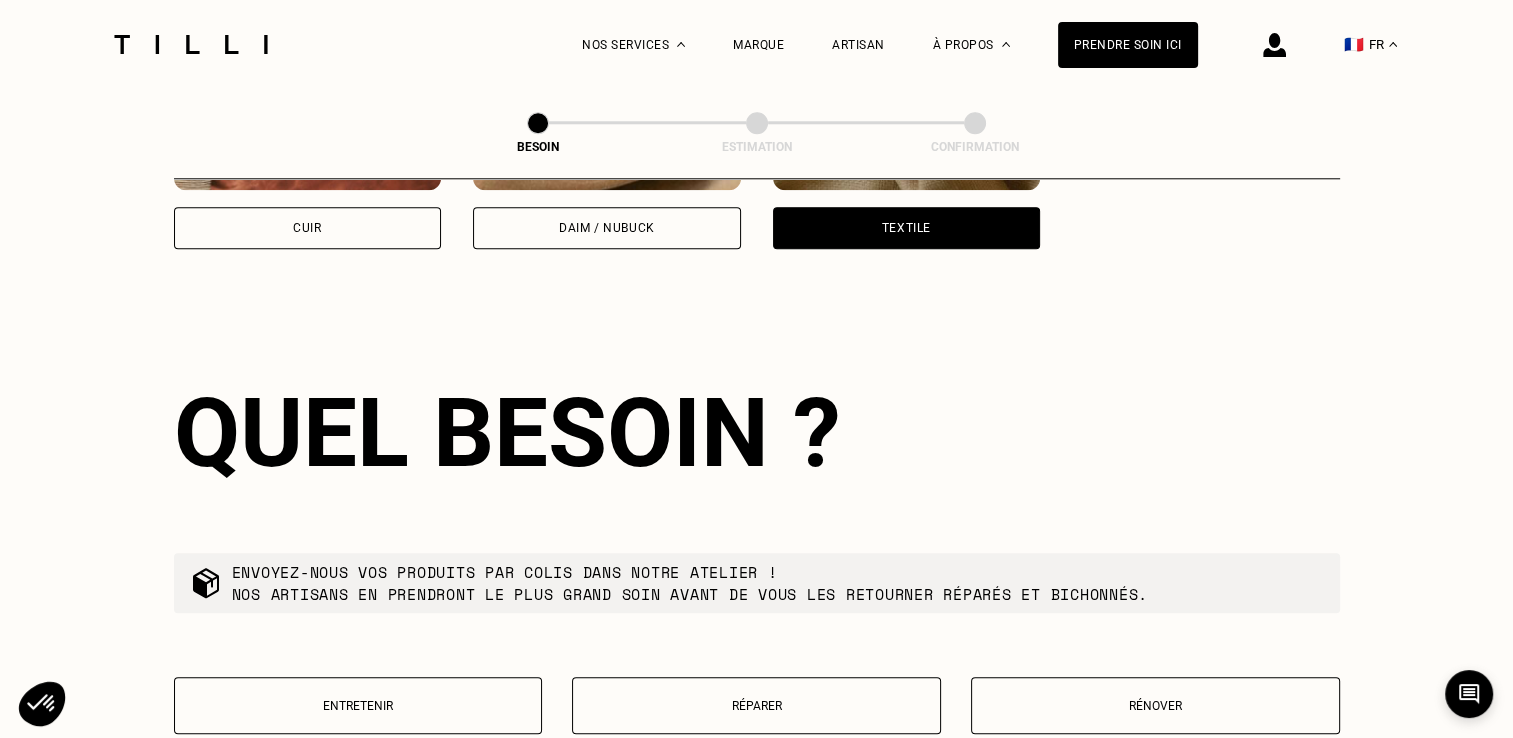 scroll, scrollTop: 2145, scrollLeft: 0, axis: vertical 